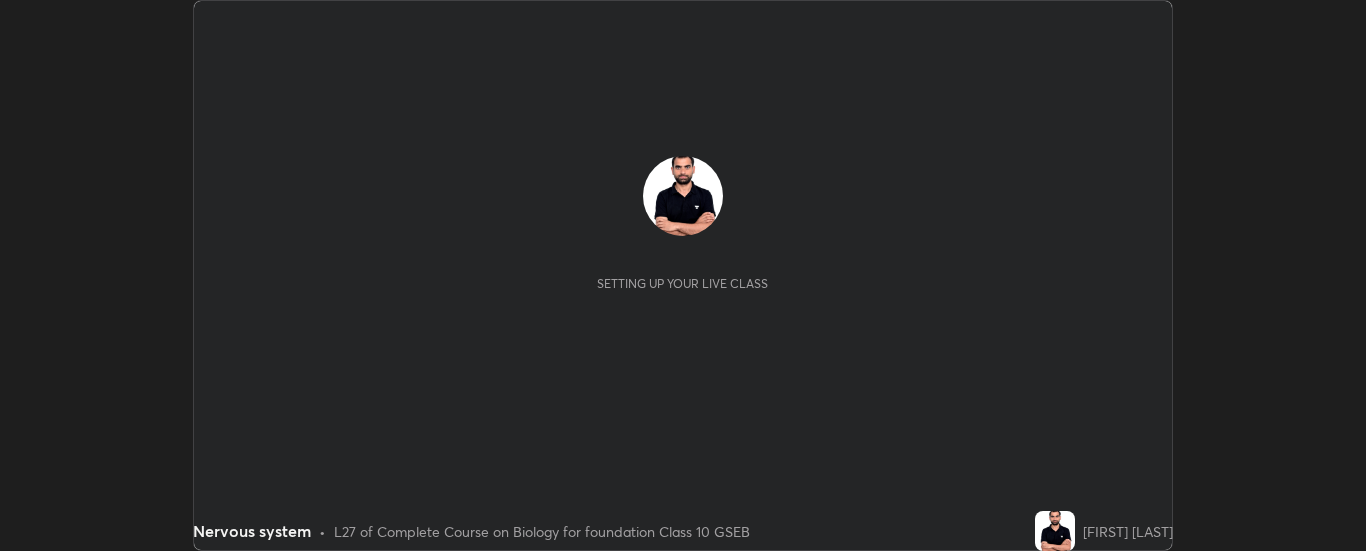 scroll, scrollTop: 0, scrollLeft: 0, axis: both 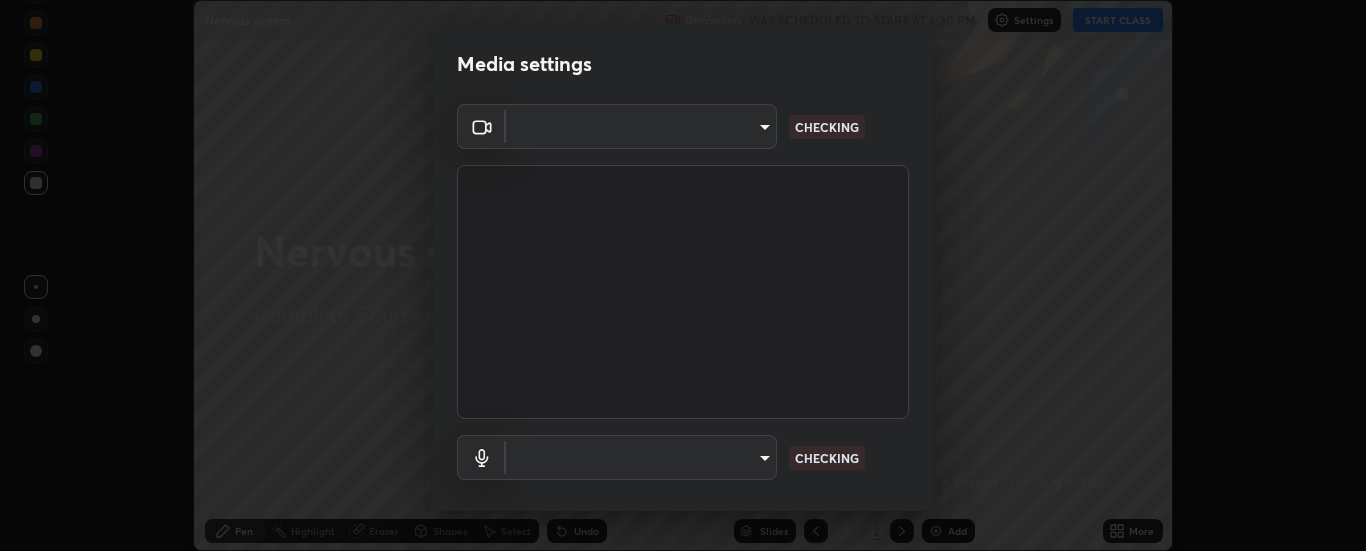 type on "6d3829c99f98afdfe7c29186be8927c2ef9ac3e8f7233b1026567672352cba5b" 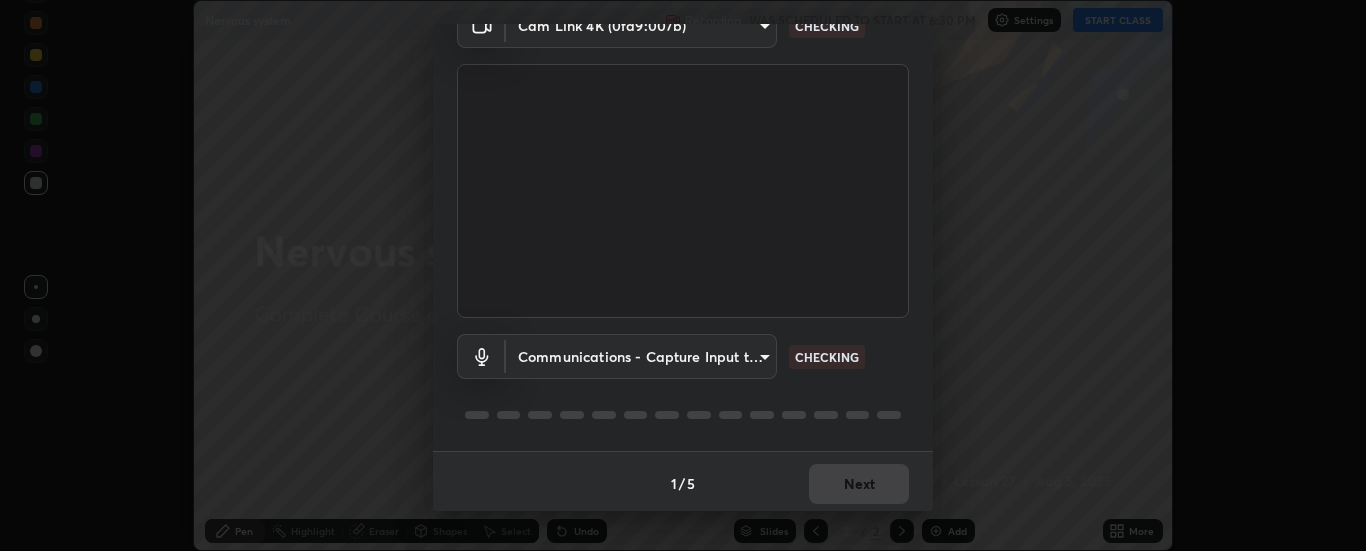 scroll, scrollTop: 105, scrollLeft: 0, axis: vertical 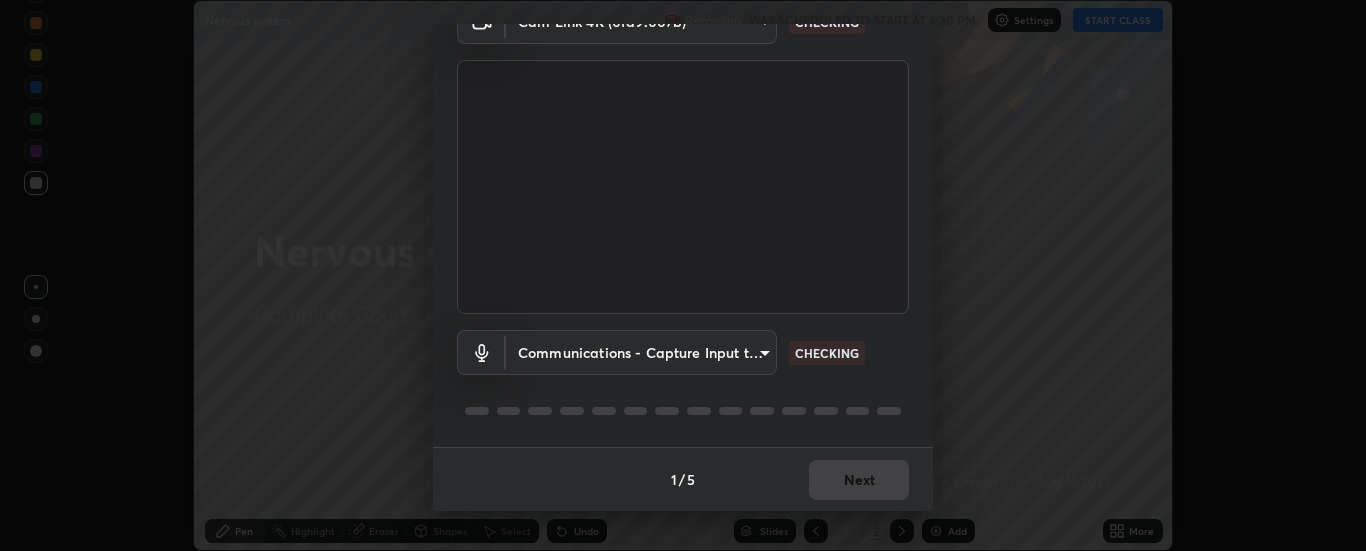 click on "Erase all Nervous system Recording WAS SCHEDULED TO START AT  6:30 PM Settings START CLASS Setting up your live class Nervous system • L27 of Complete Course on Biology for foundation Class 10 GSEB [FIRST] [LAST] Pen Highlight Eraser Shapes Select Undo Slides 2 / 2 Add More No doubts shared Encourage your learners to ask a doubt for better clarity Report an issue Reason for reporting Buffering Chat not working Audio - Video sync issue Educator video quality low ​ Attach an image Report Media settings Cam Link 4K (0fd9:007b) 6d3829c99f98afdfe7c29186be8927c2ef9ac3e8f7233b1026567672352cba5b CHECKING Communications - Capture Input terminal (Digital Array MIC) communications CHECKING 1 / 5 Next" at bounding box center (683, 275) 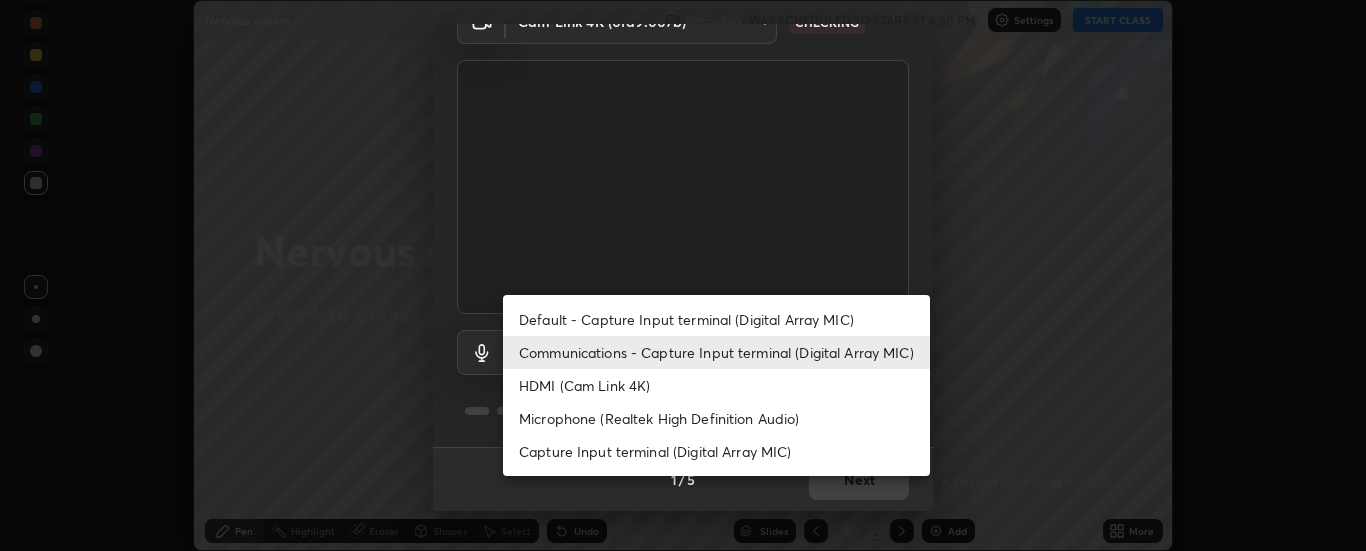 click on "Default - Capture Input terminal (Digital Array MIC)" at bounding box center [716, 319] 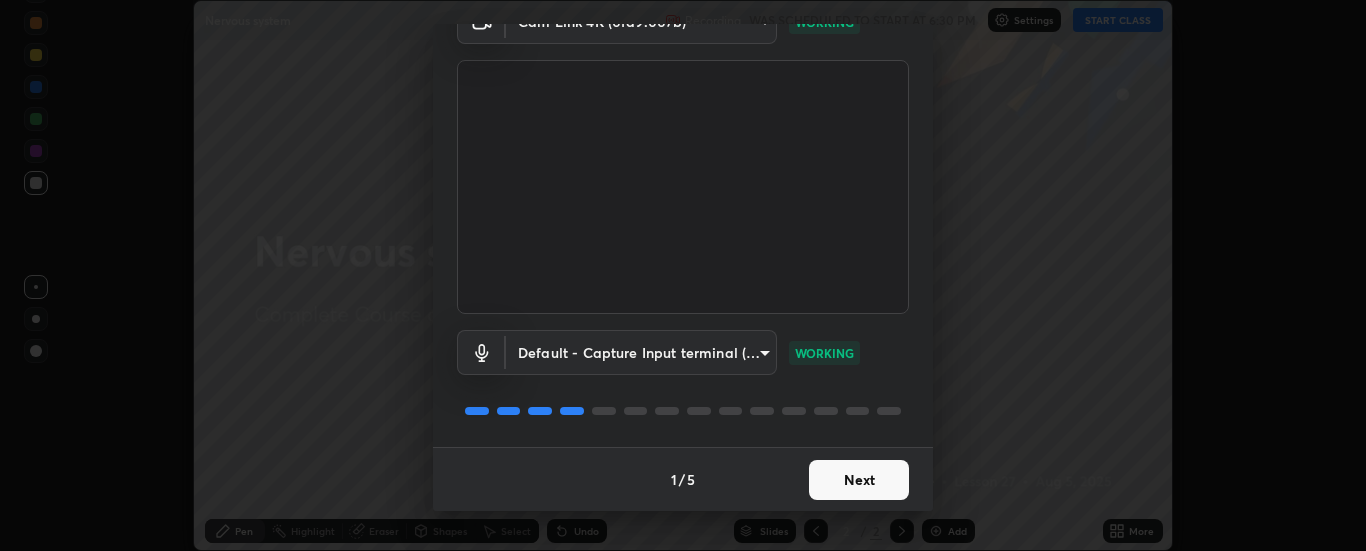click on "Next" at bounding box center [859, 480] 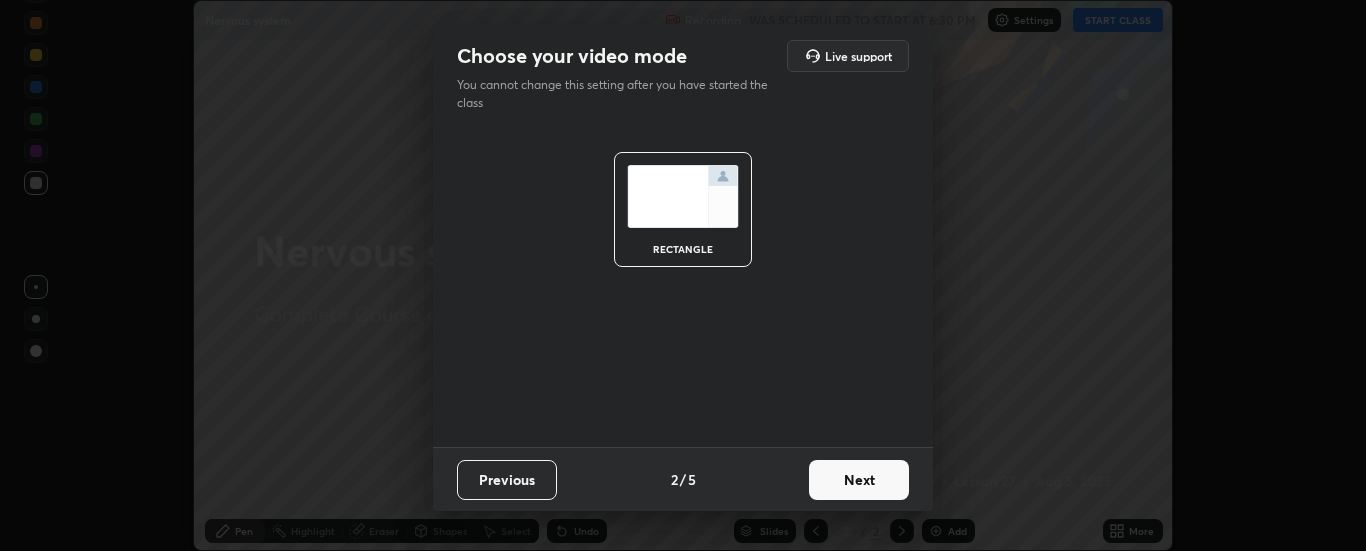 click on "Next" at bounding box center (859, 480) 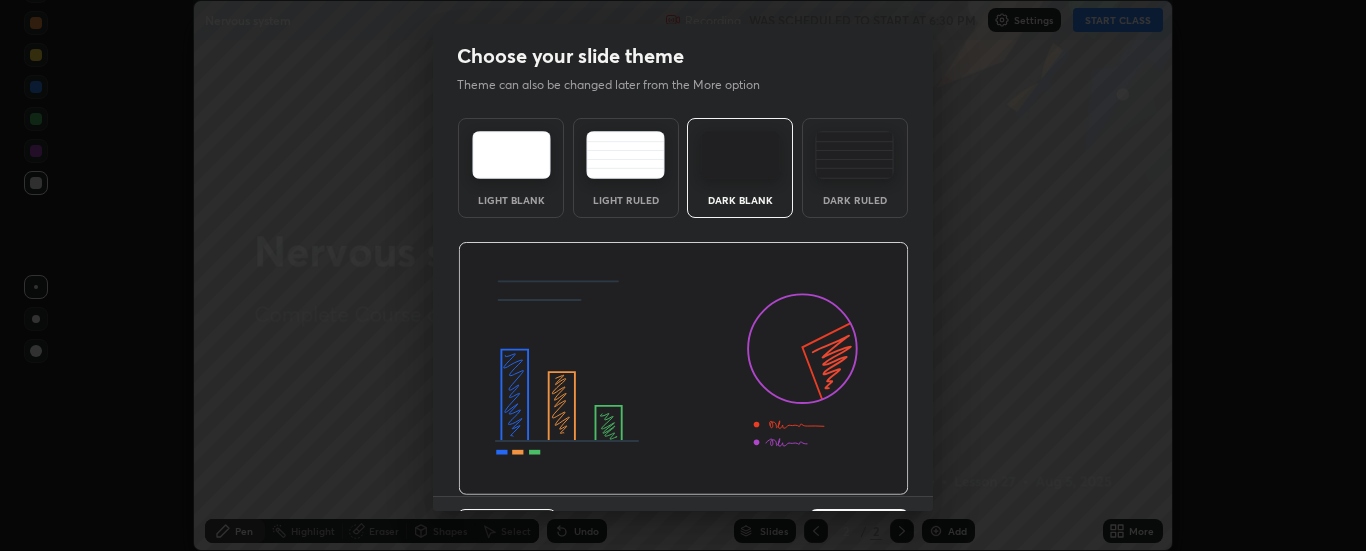 scroll, scrollTop: 49, scrollLeft: 0, axis: vertical 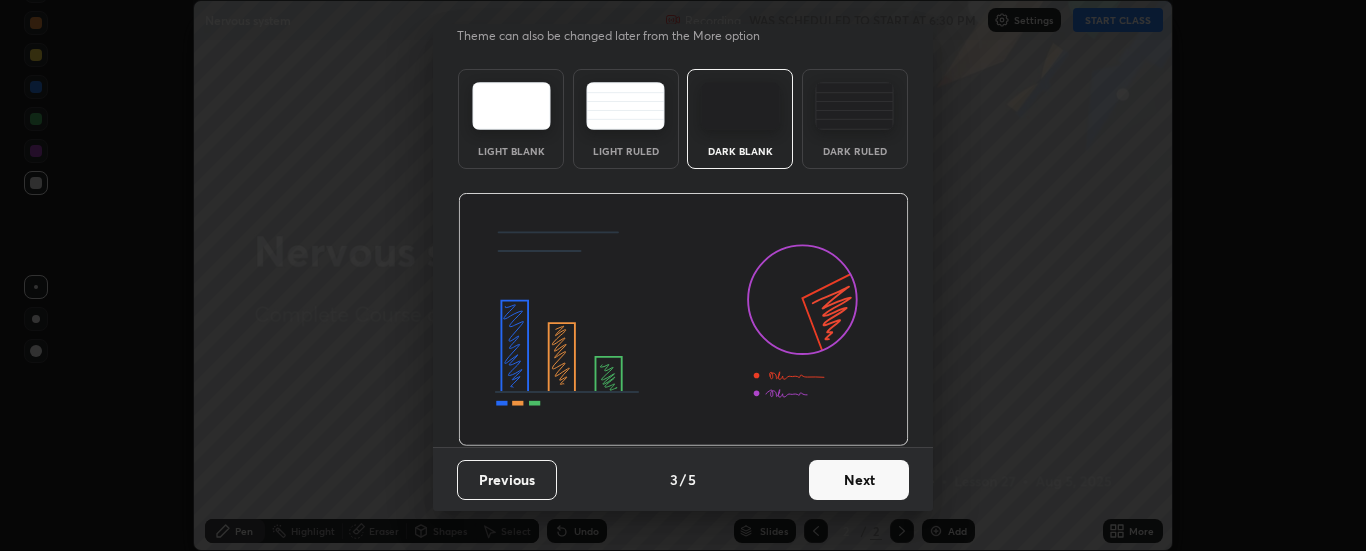click on "Next" at bounding box center (859, 480) 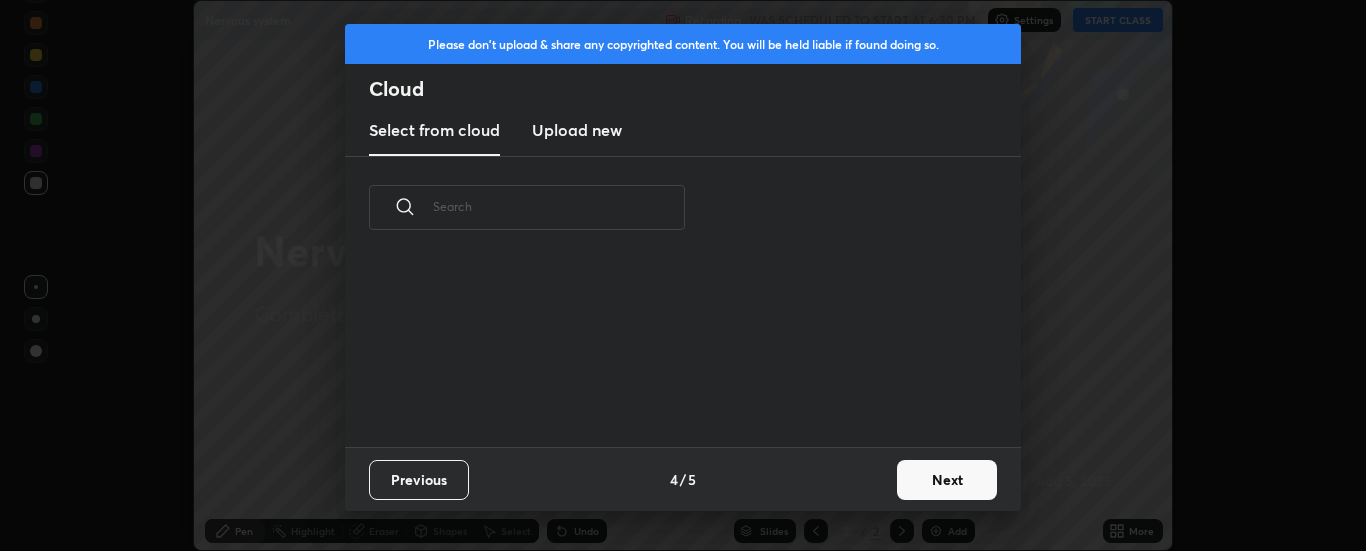 scroll, scrollTop: 0, scrollLeft: 0, axis: both 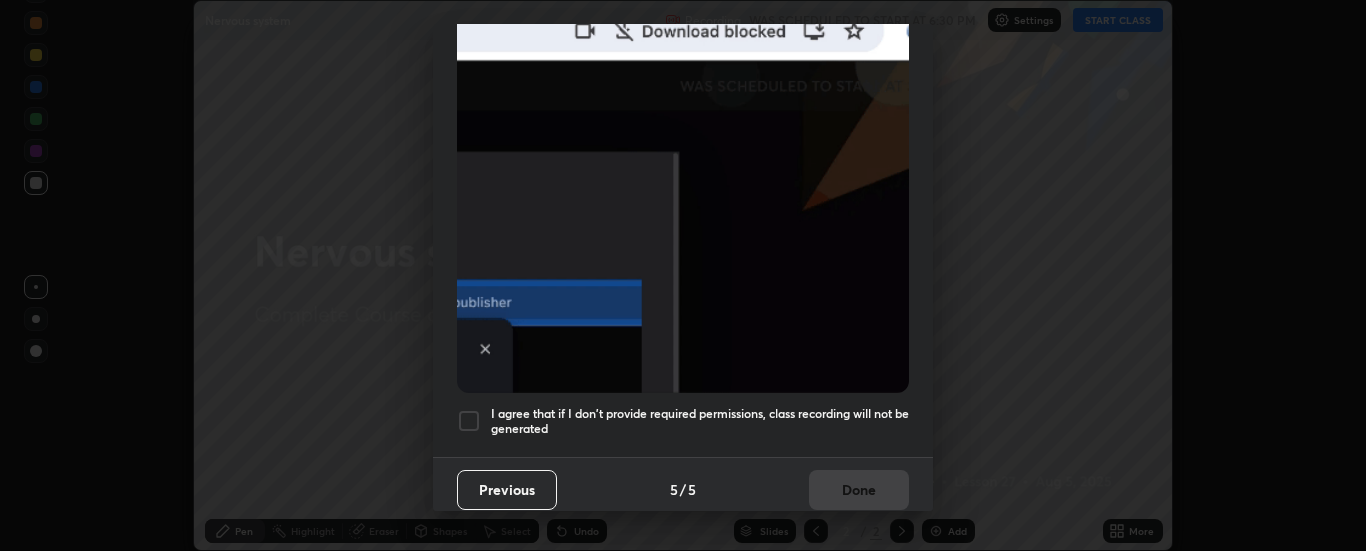click on "I agree that if I don't provide required permissions, class recording will not be generated" at bounding box center (700, 421) 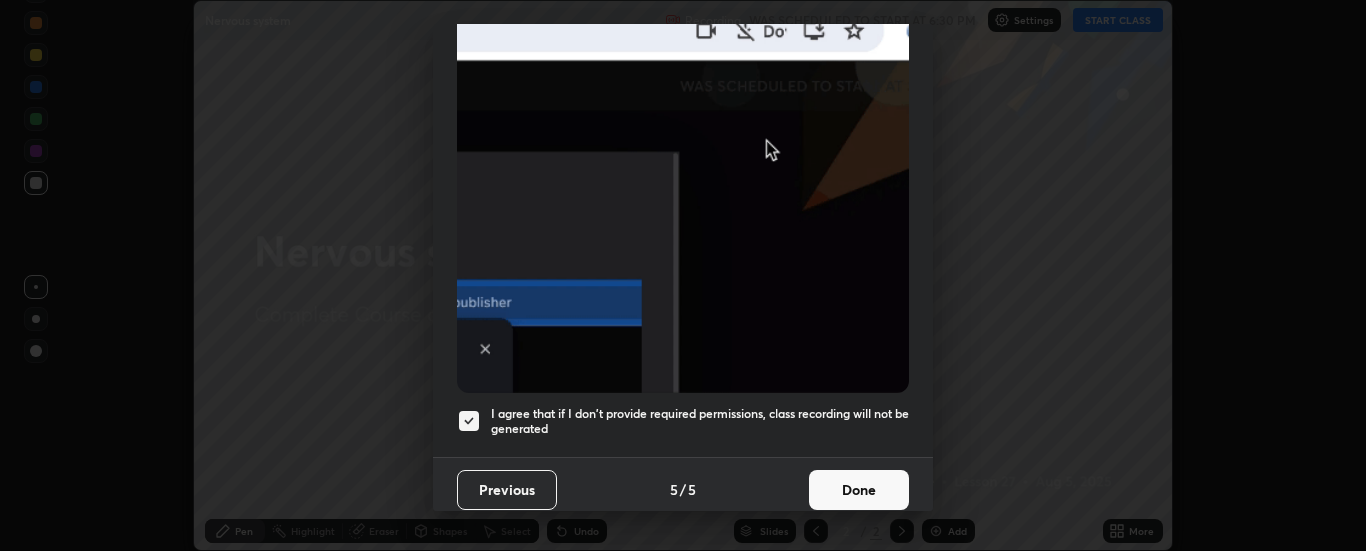 click on "Done" at bounding box center [859, 490] 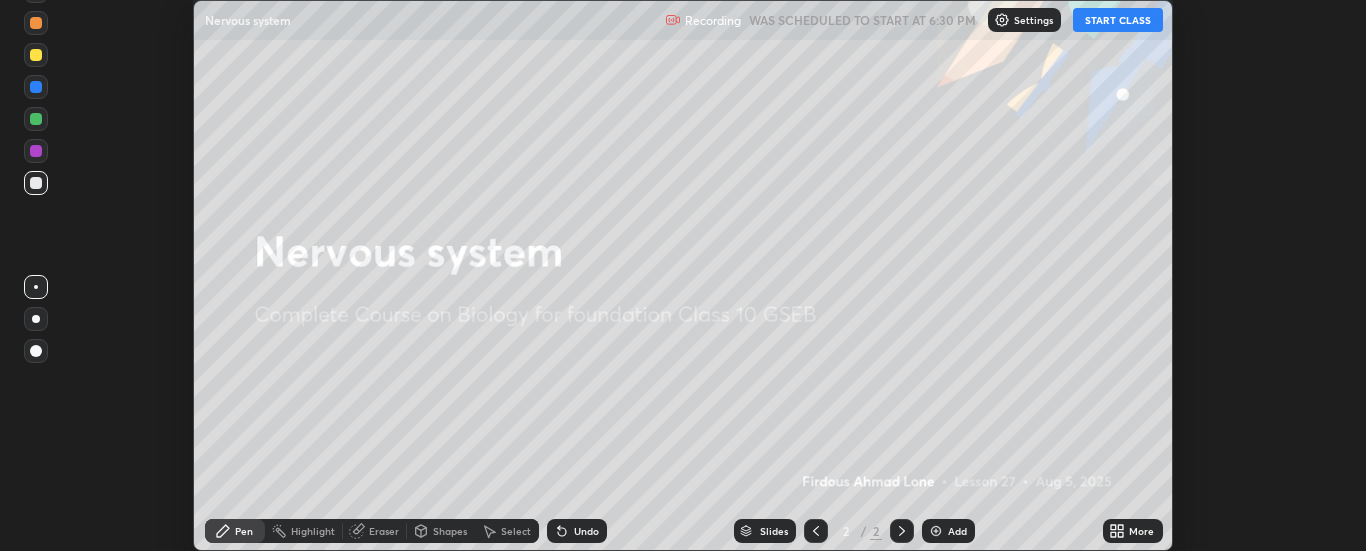 click on "START CLASS" at bounding box center [1118, 20] 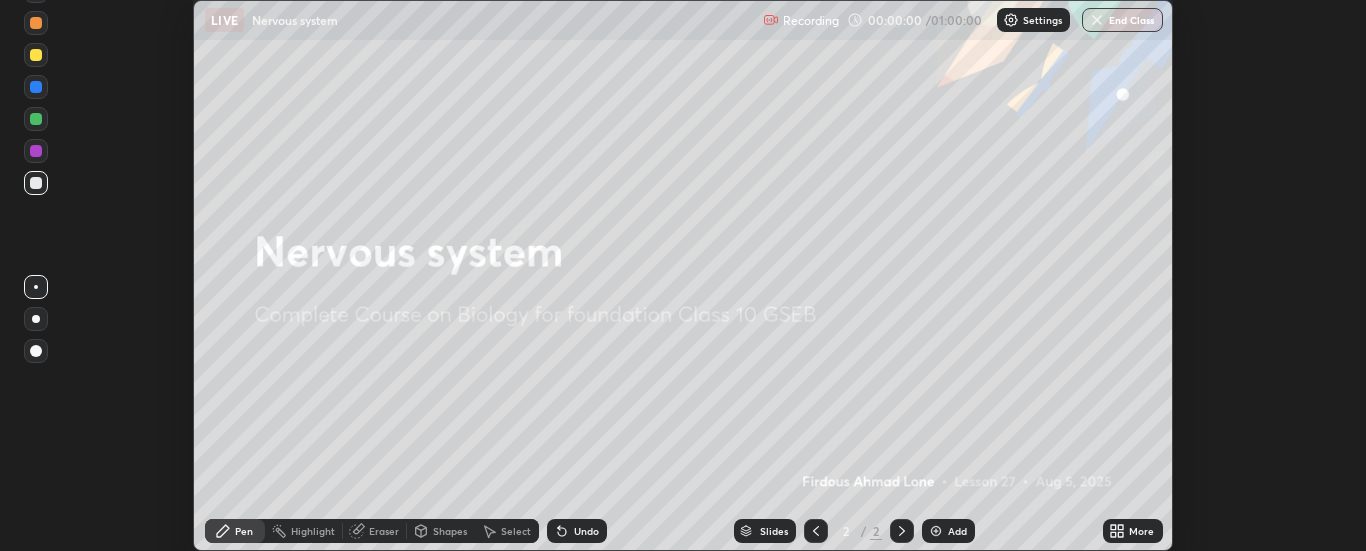 click 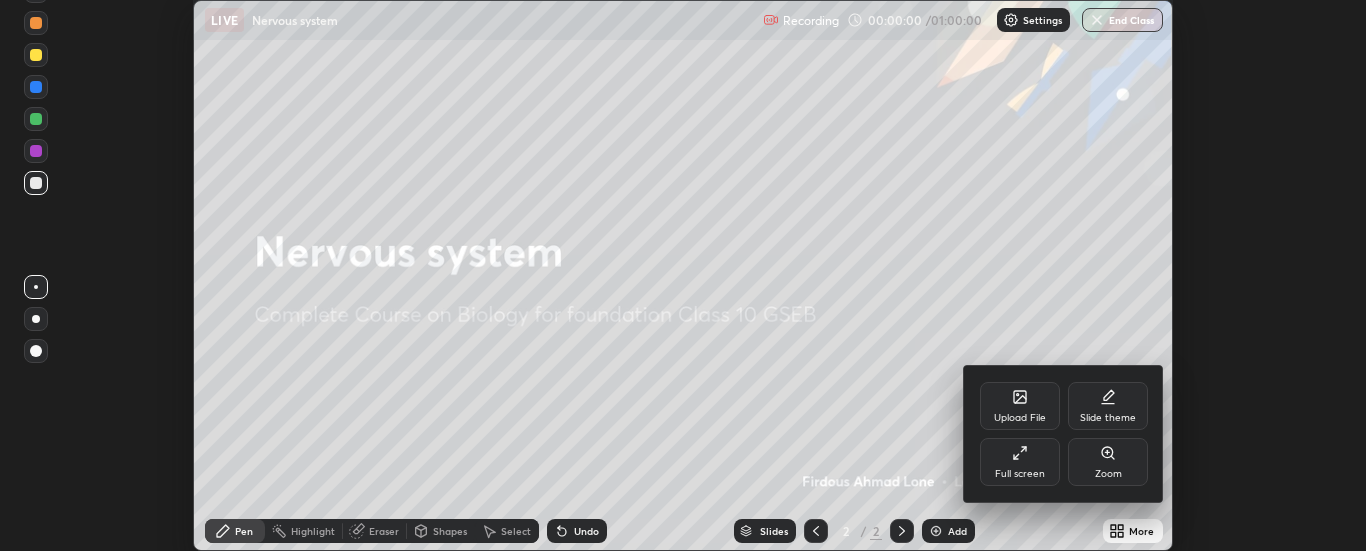 click on "Full screen" at bounding box center (1020, 462) 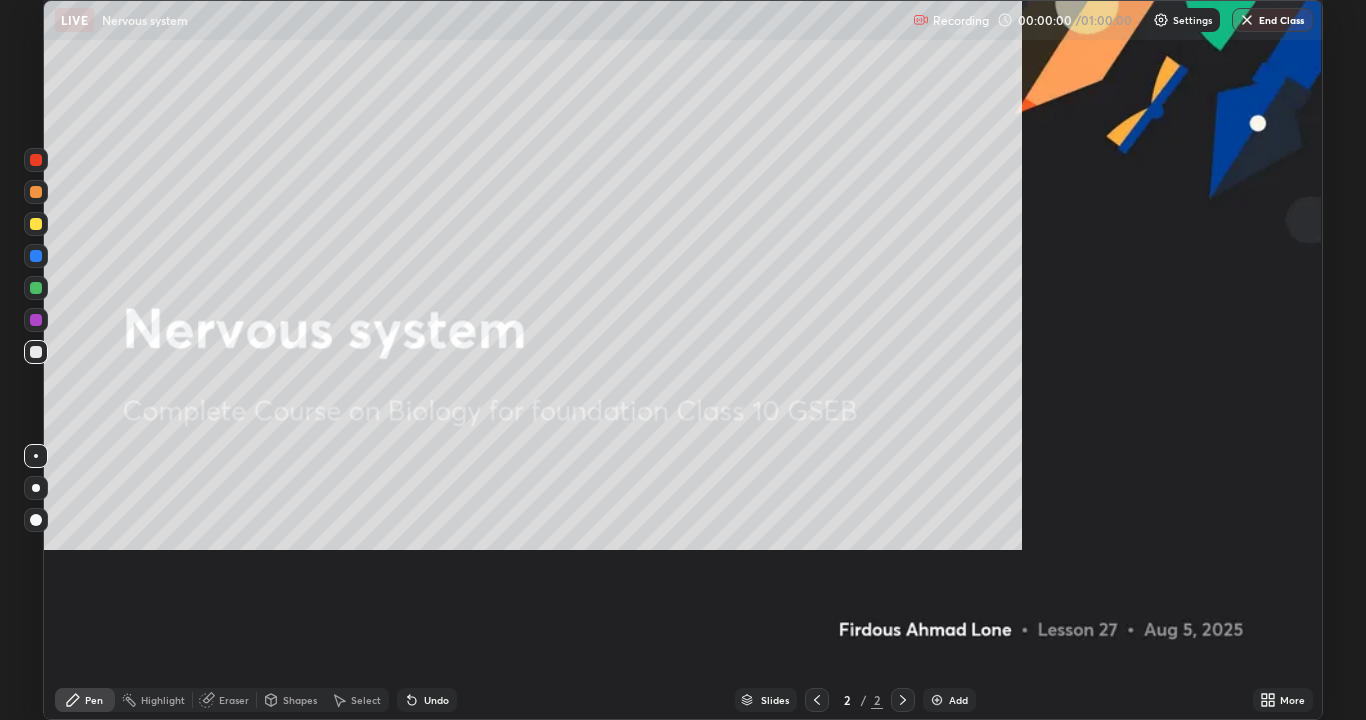 scroll, scrollTop: 99280, scrollLeft: 98634, axis: both 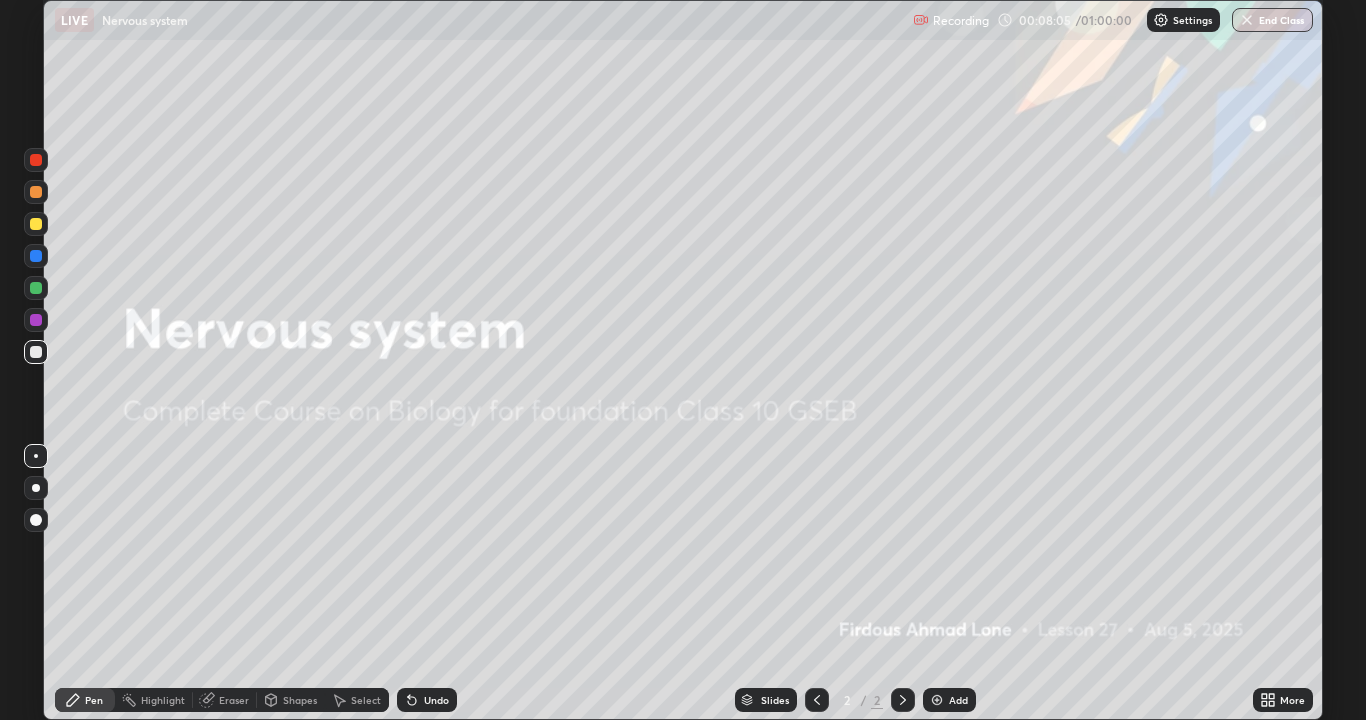click on "Add" at bounding box center [958, 700] 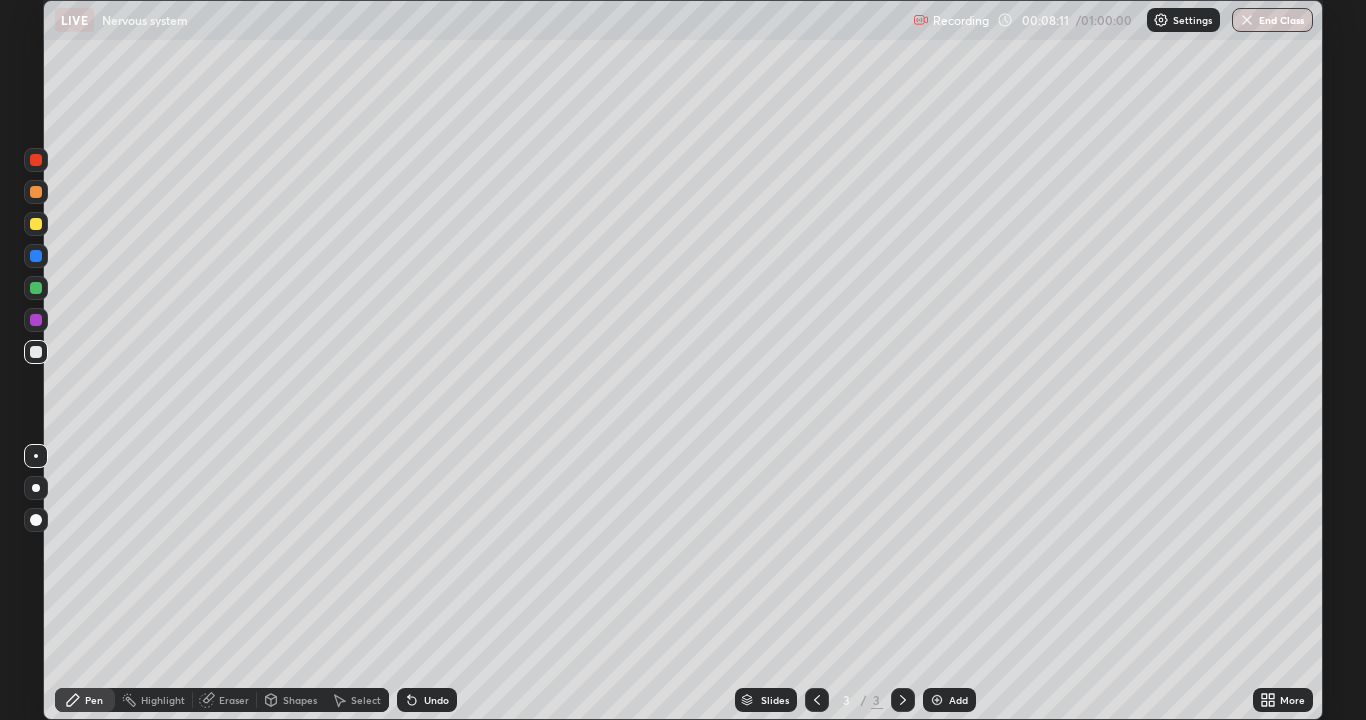 click at bounding box center [36, 520] 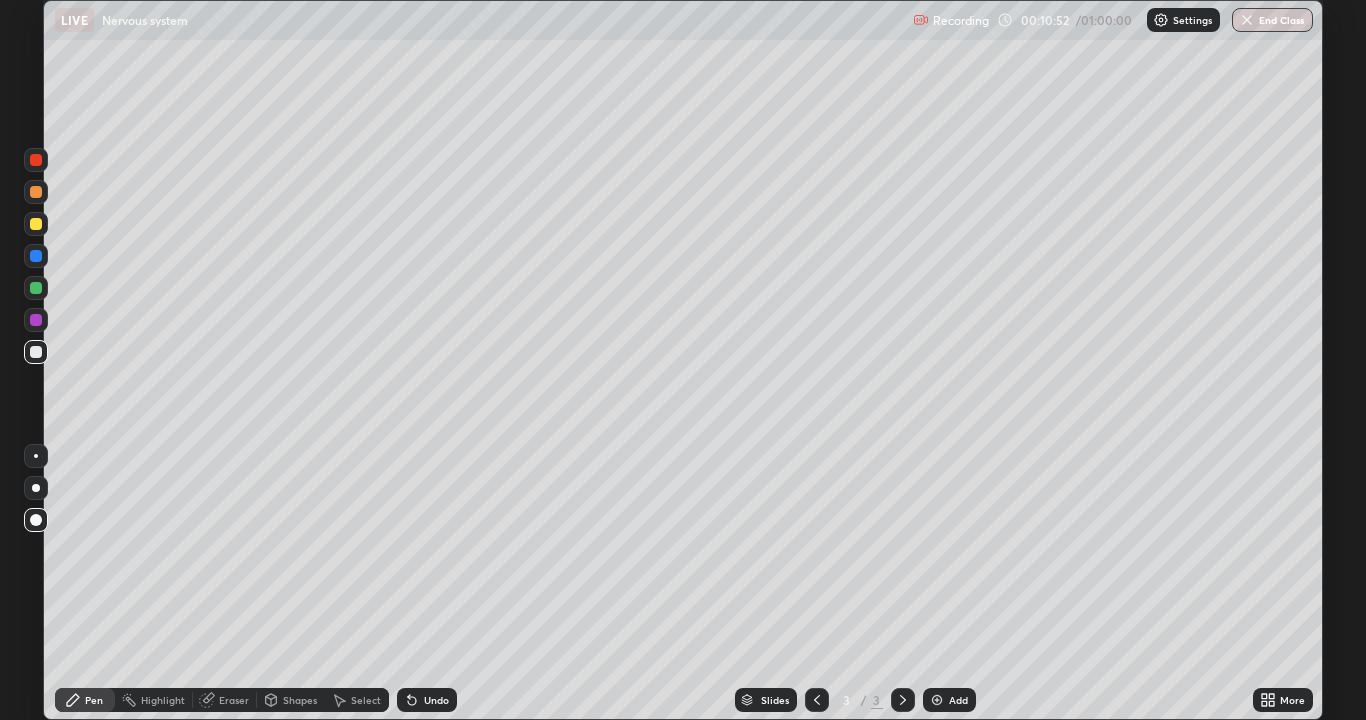 click at bounding box center [36, 520] 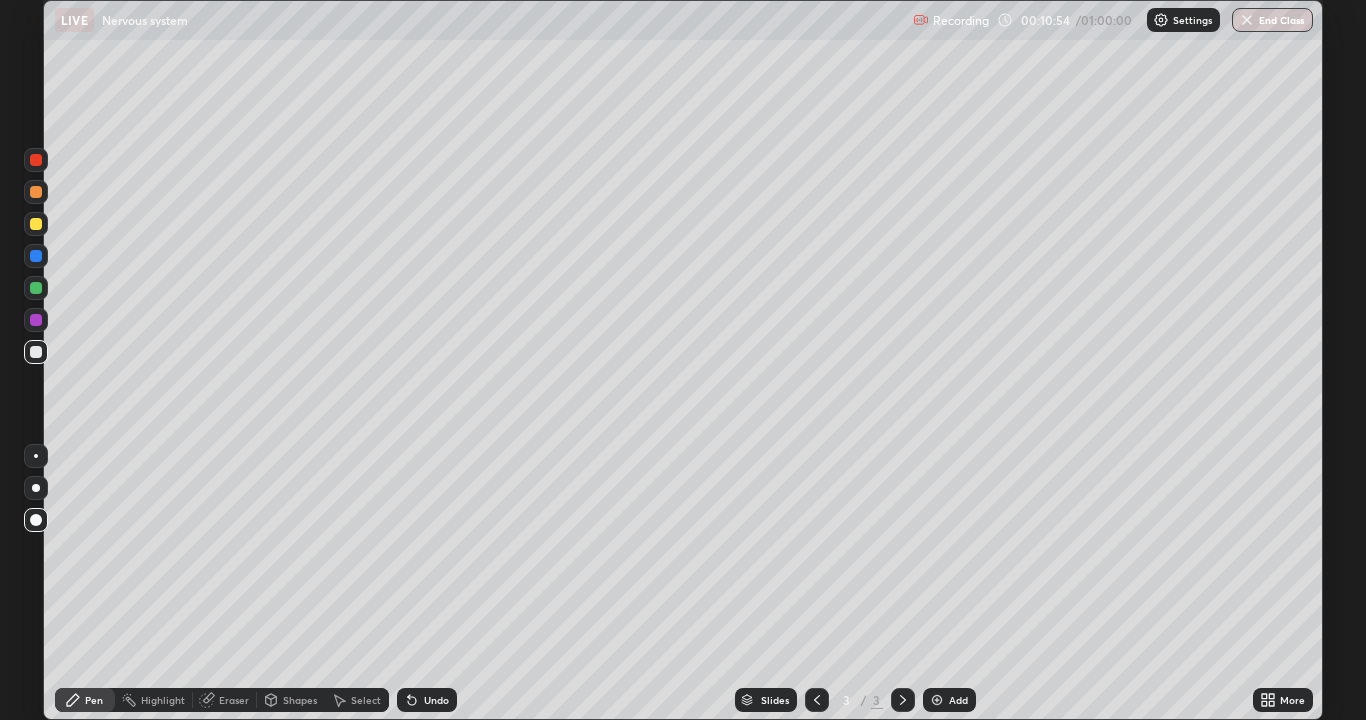 click at bounding box center (36, 224) 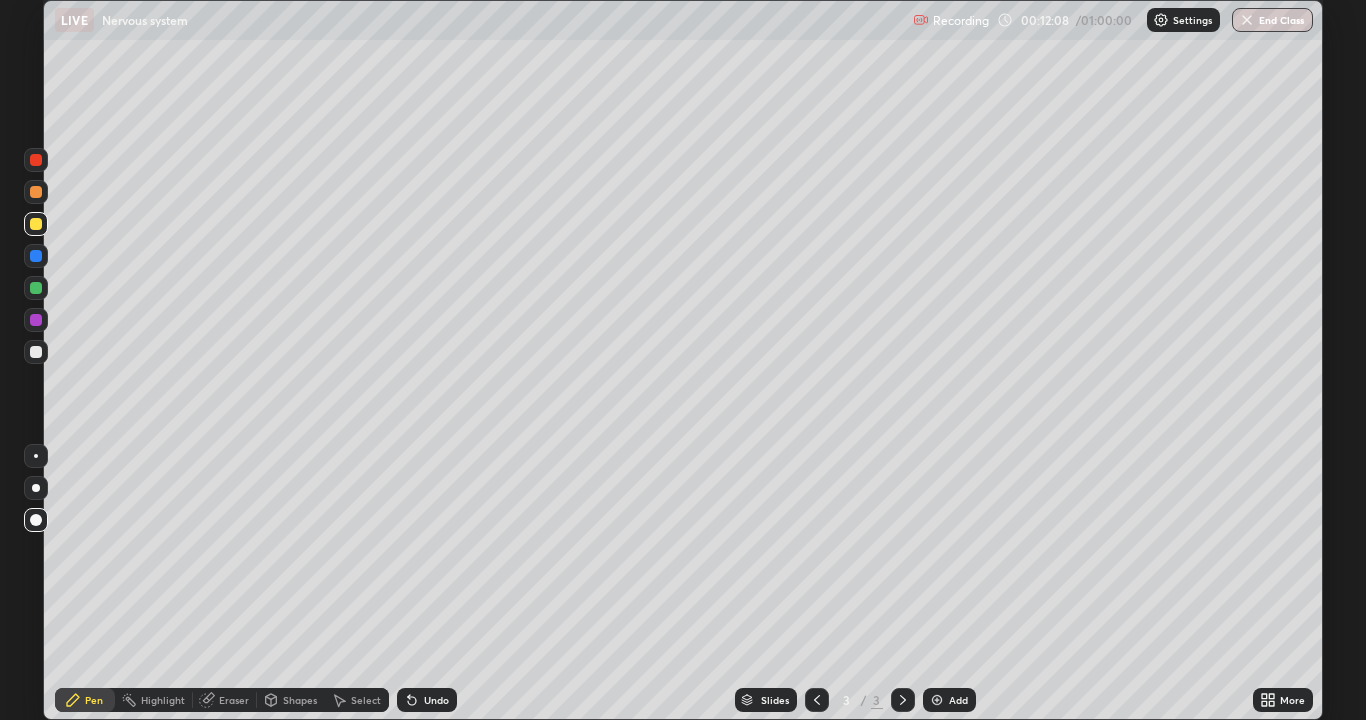 click at bounding box center [36, 320] 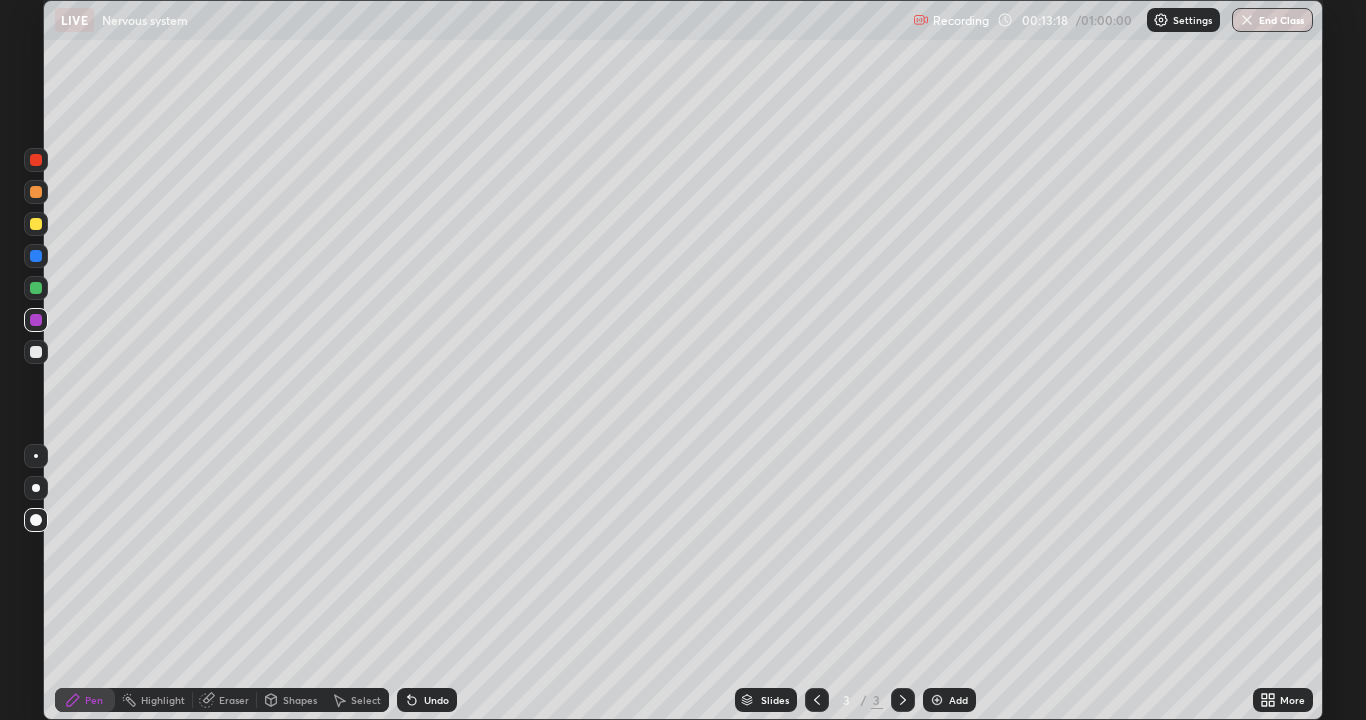 click at bounding box center (36, 192) 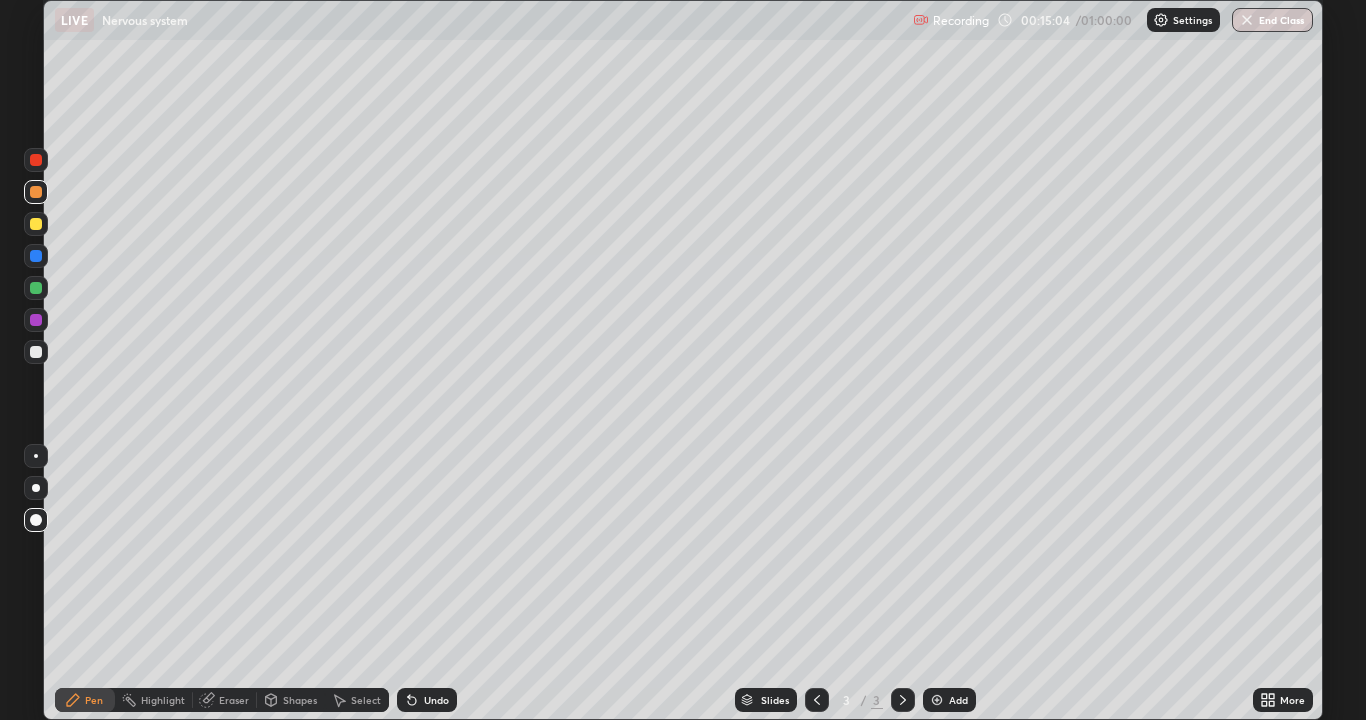 click at bounding box center (36, 224) 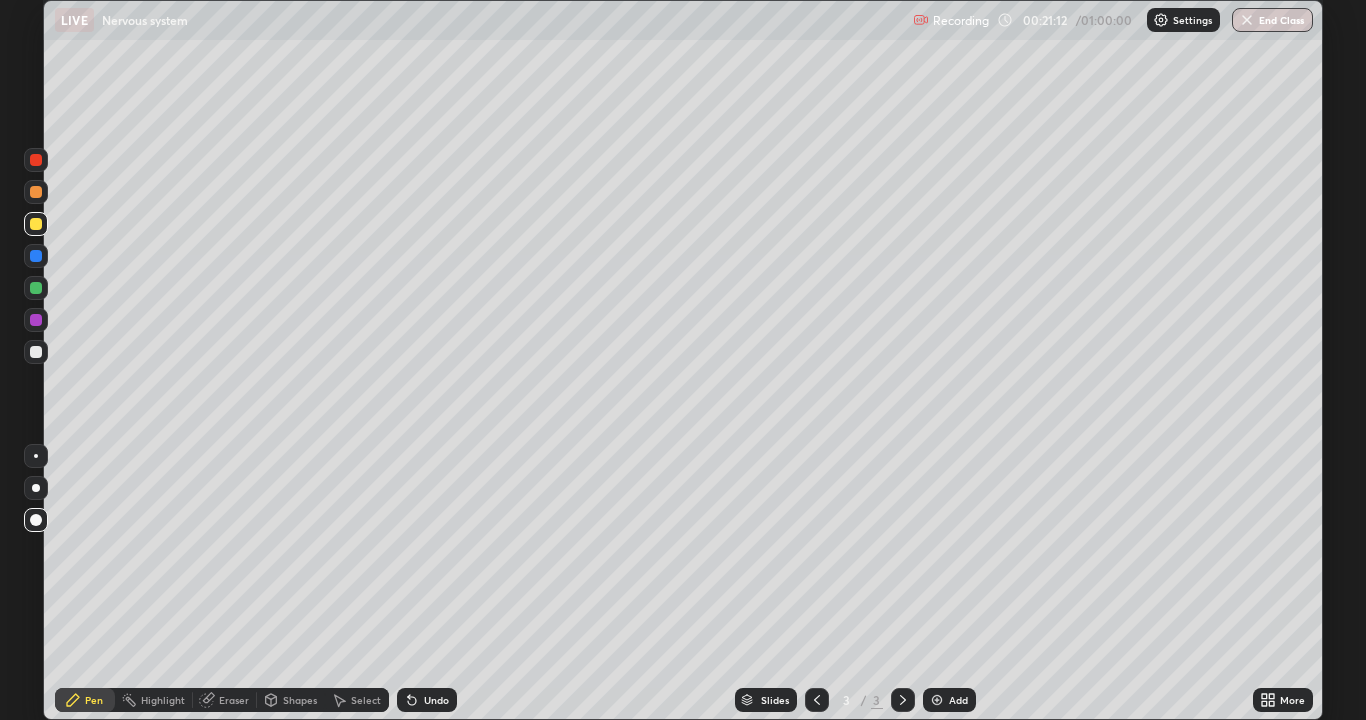 click at bounding box center (36, 352) 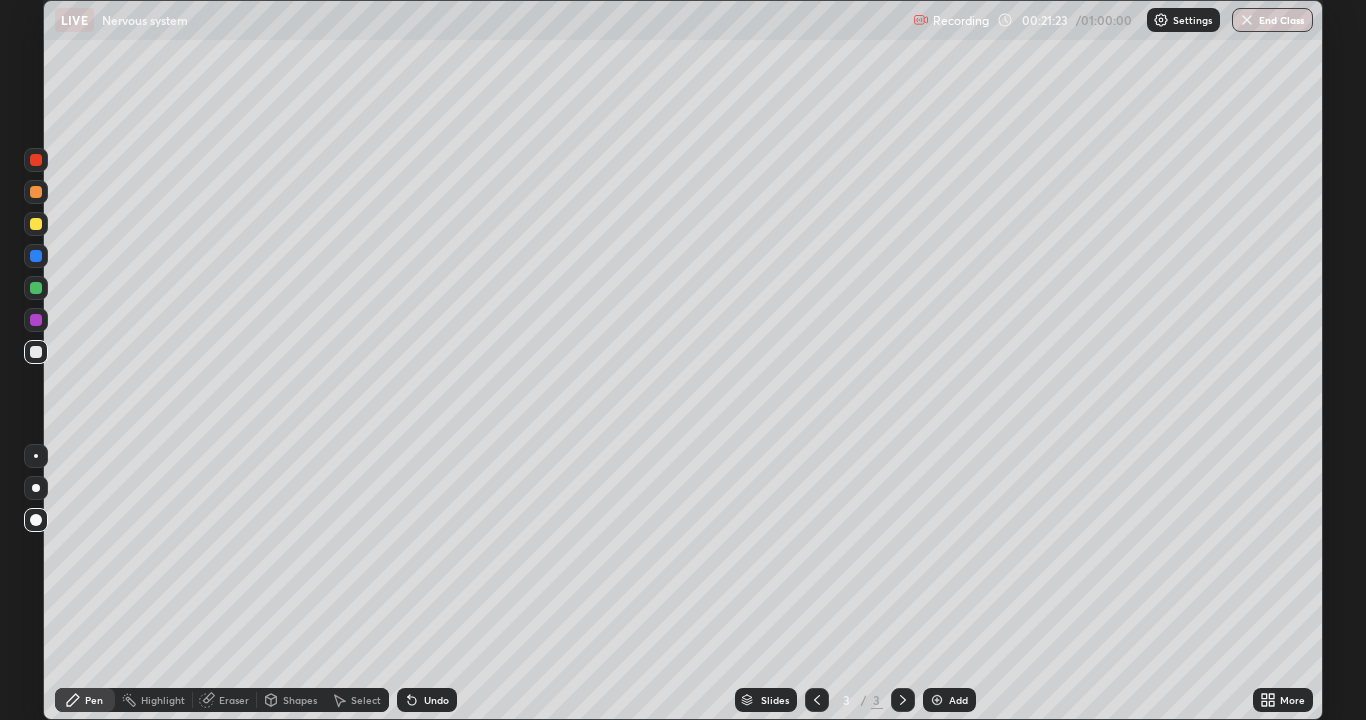 click at bounding box center [36, 320] 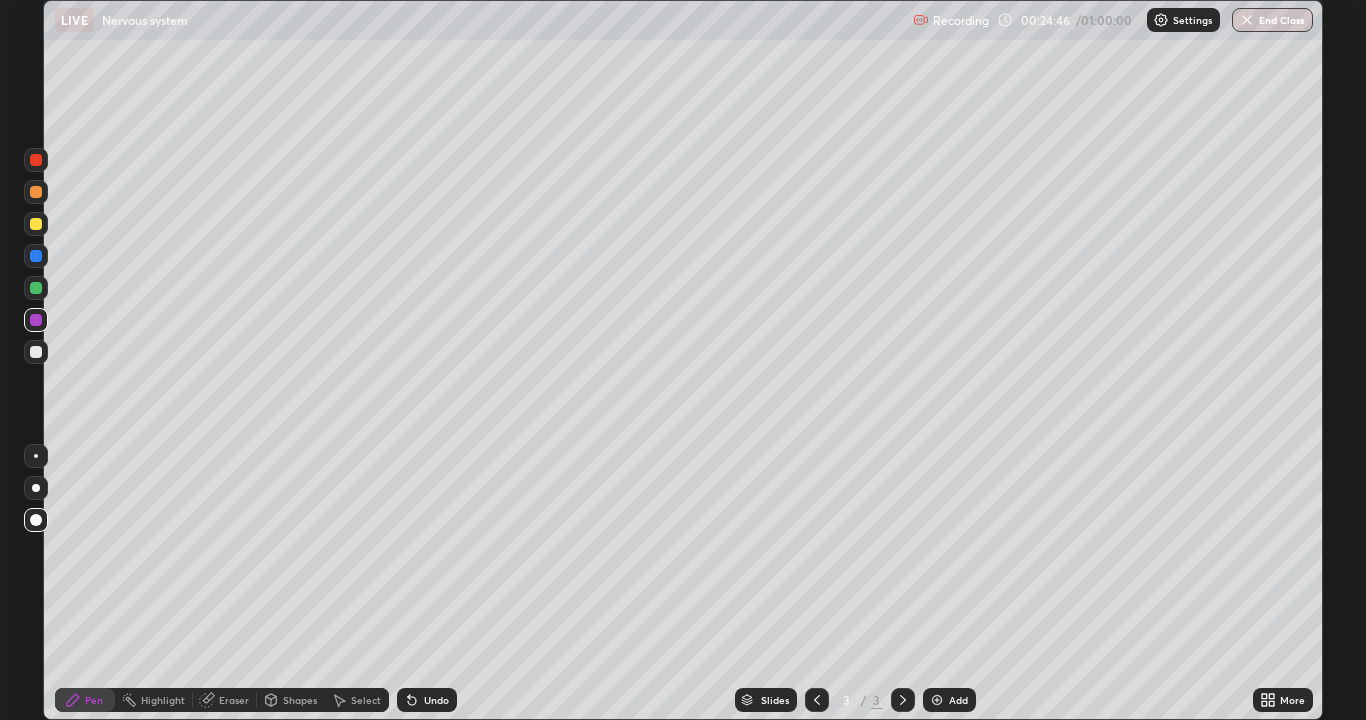 click on "Add" at bounding box center (958, 700) 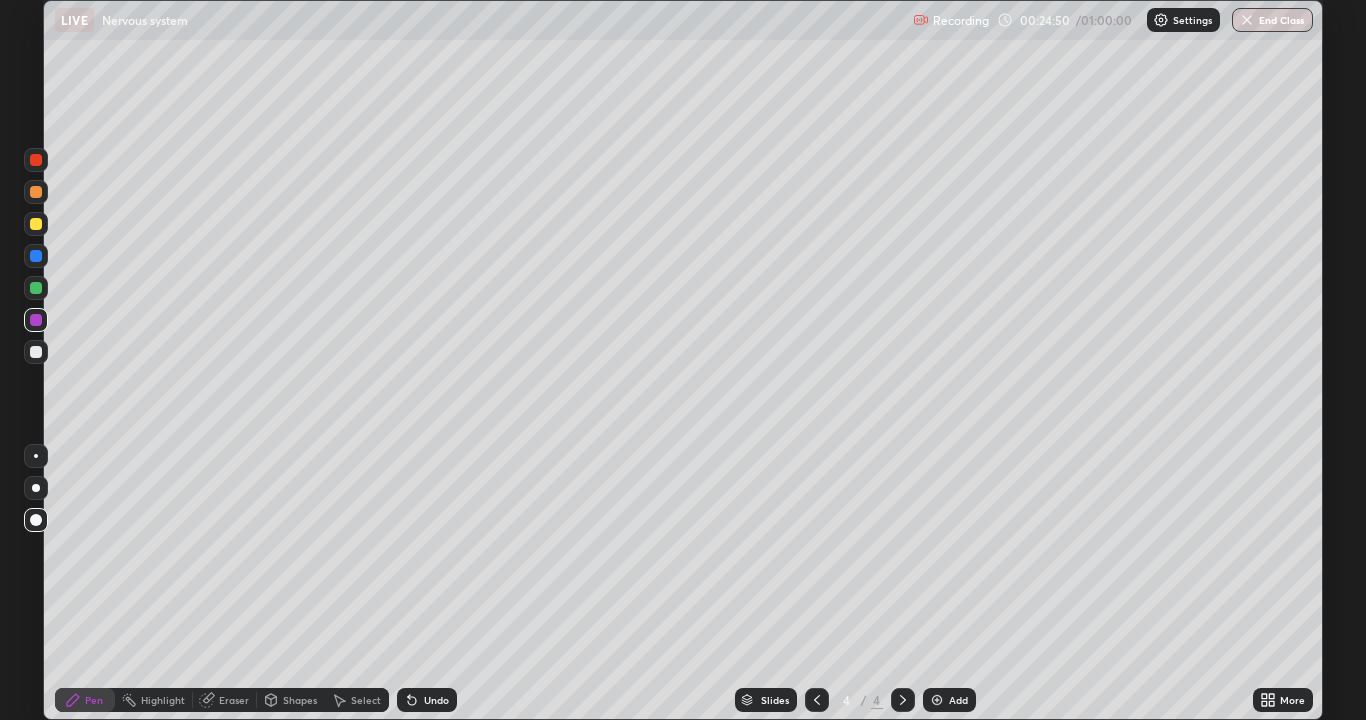 click at bounding box center [36, 224] 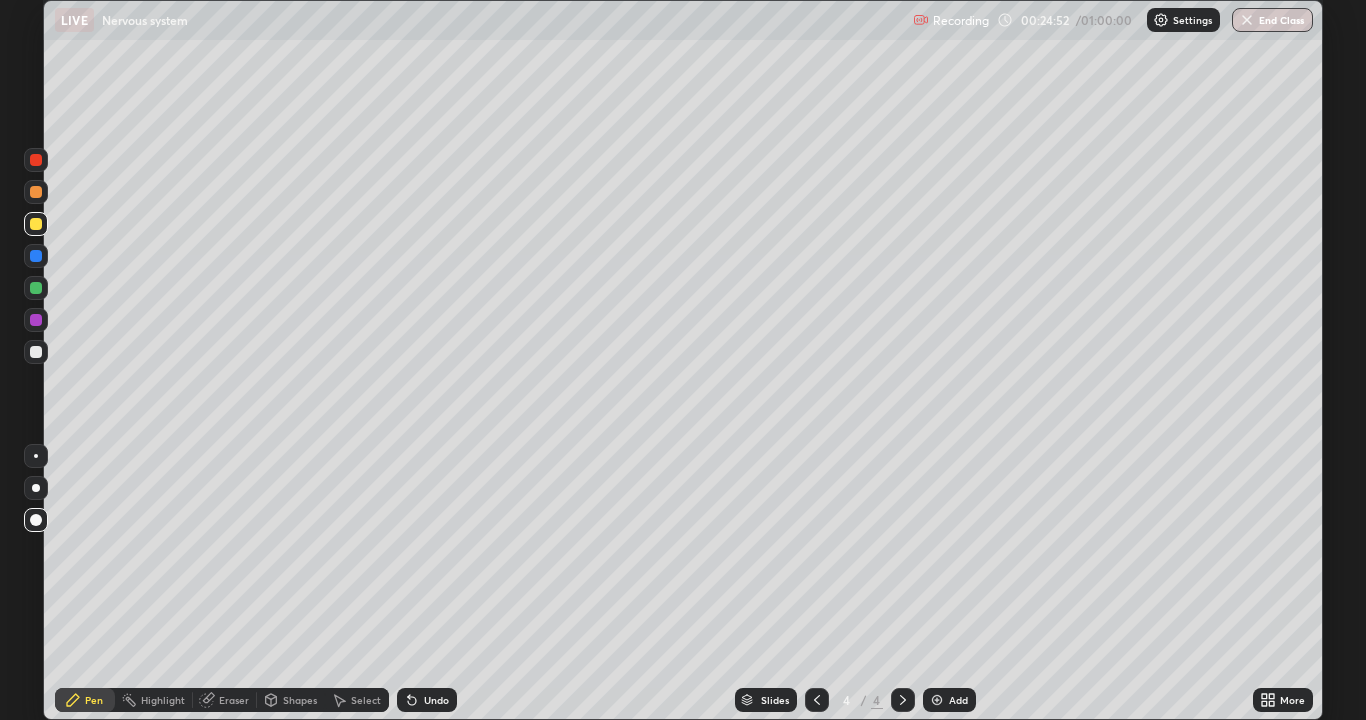 click 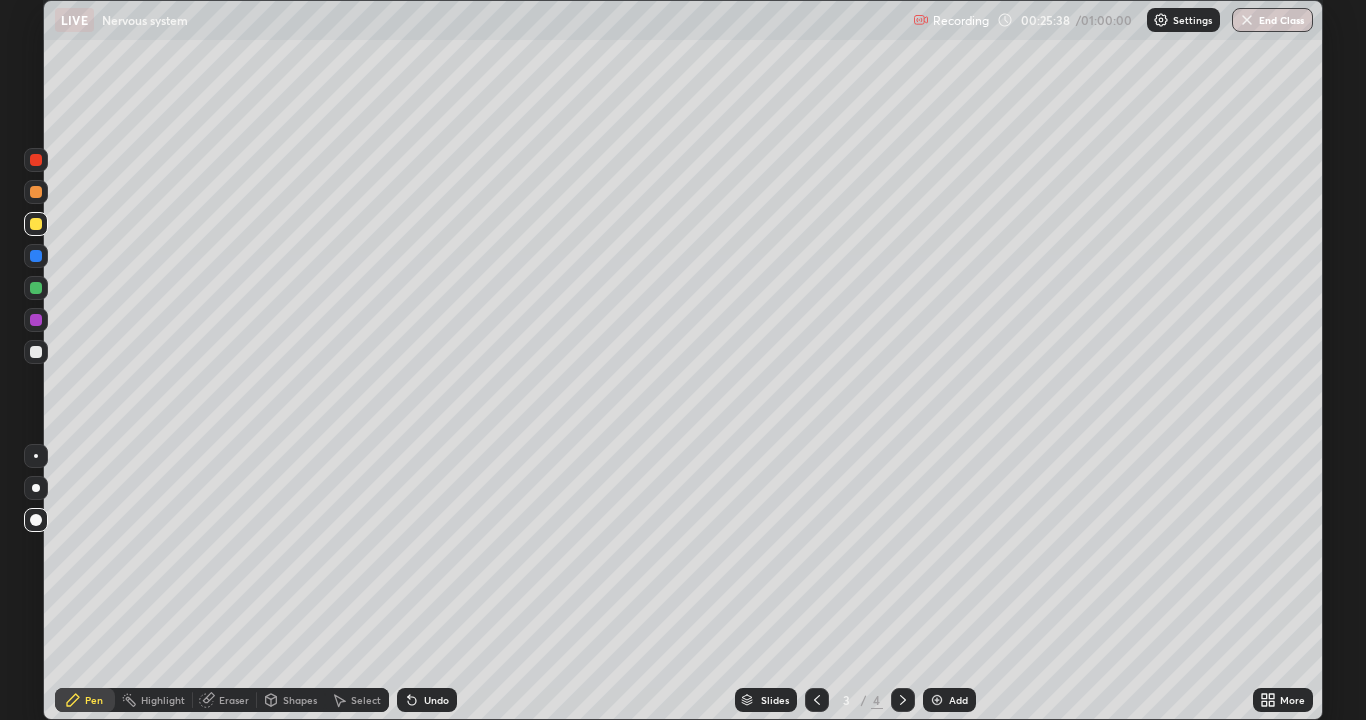 click at bounding box center (937, 700) 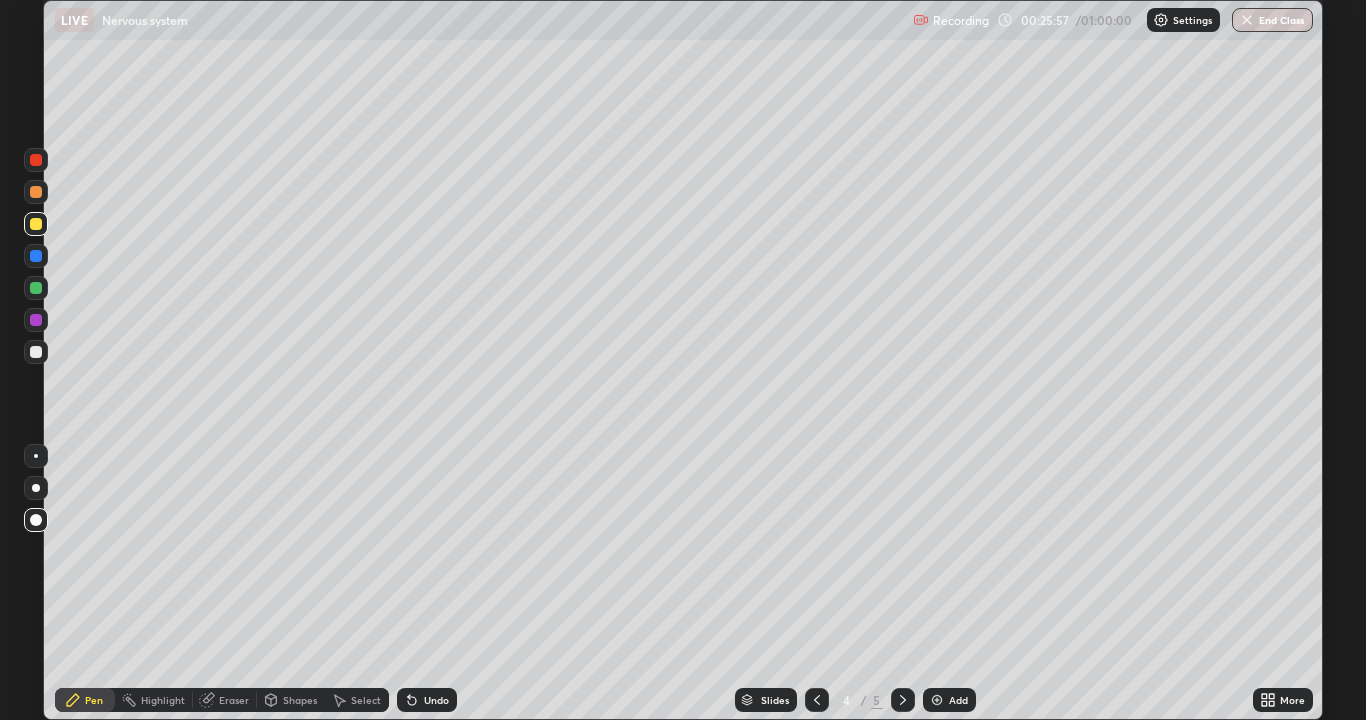 click at bounding box center (36, 192) 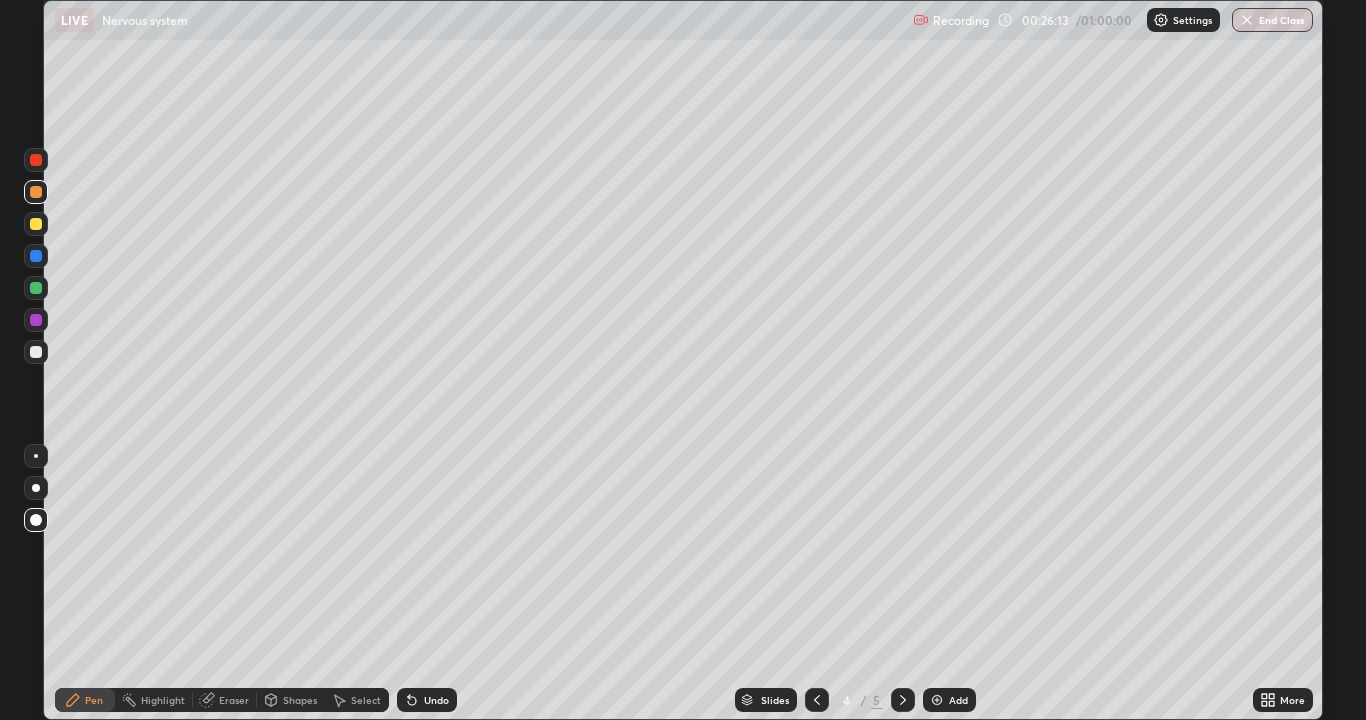 click at bounding box center (36, 224) 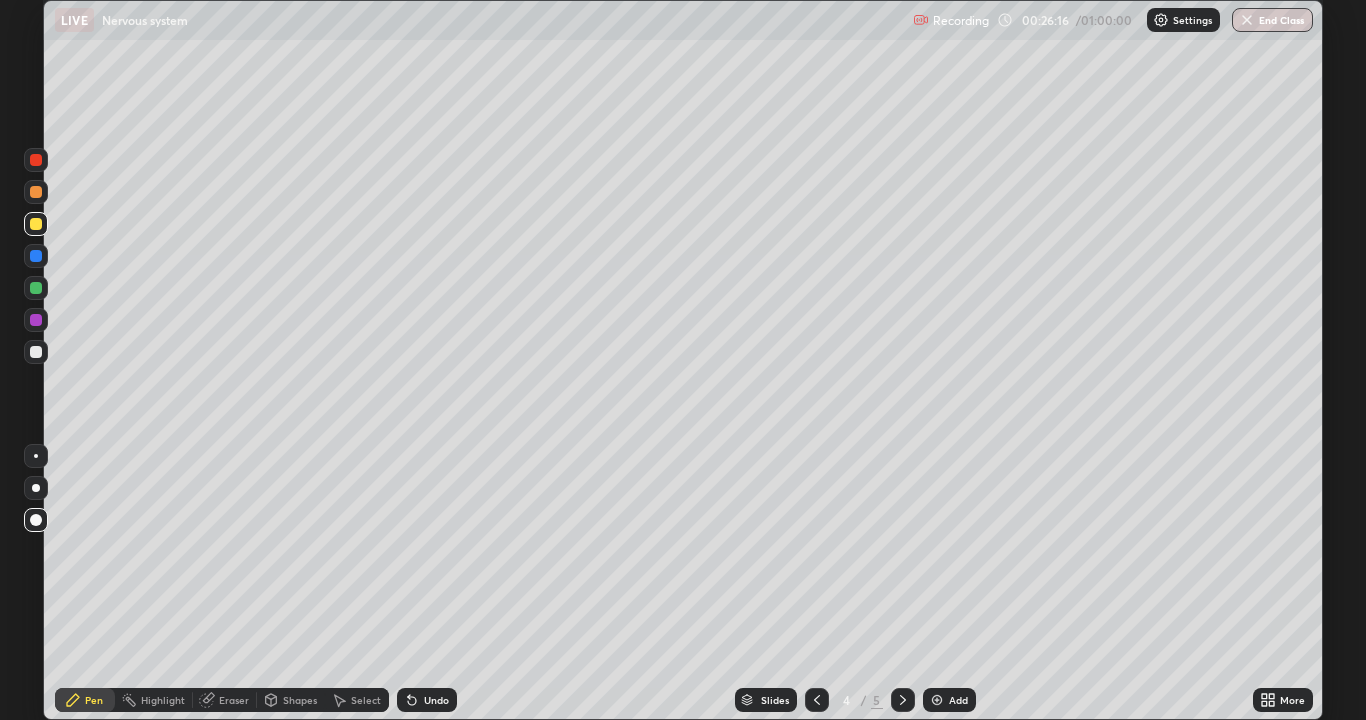 click at bounding box center [36, 352] 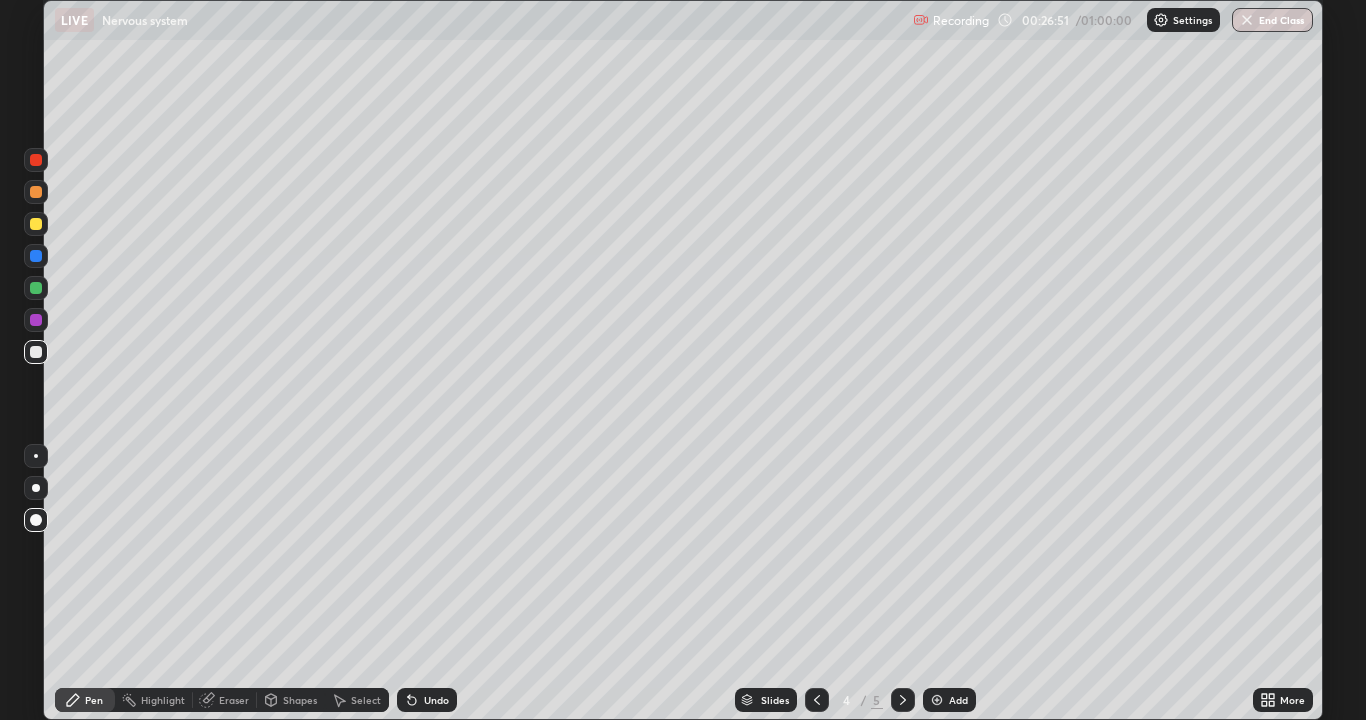 click at bounding box center (36, 224) 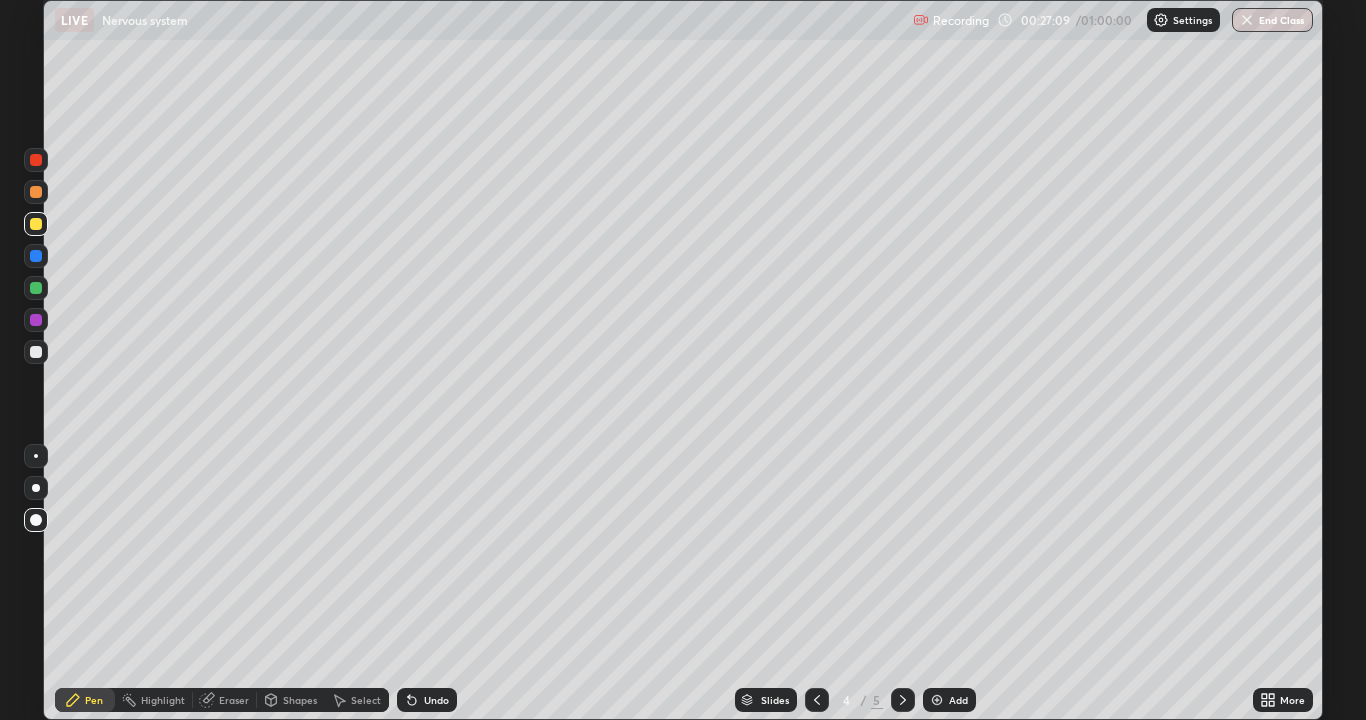 click on "Undo" at bounding box center [436, 700] 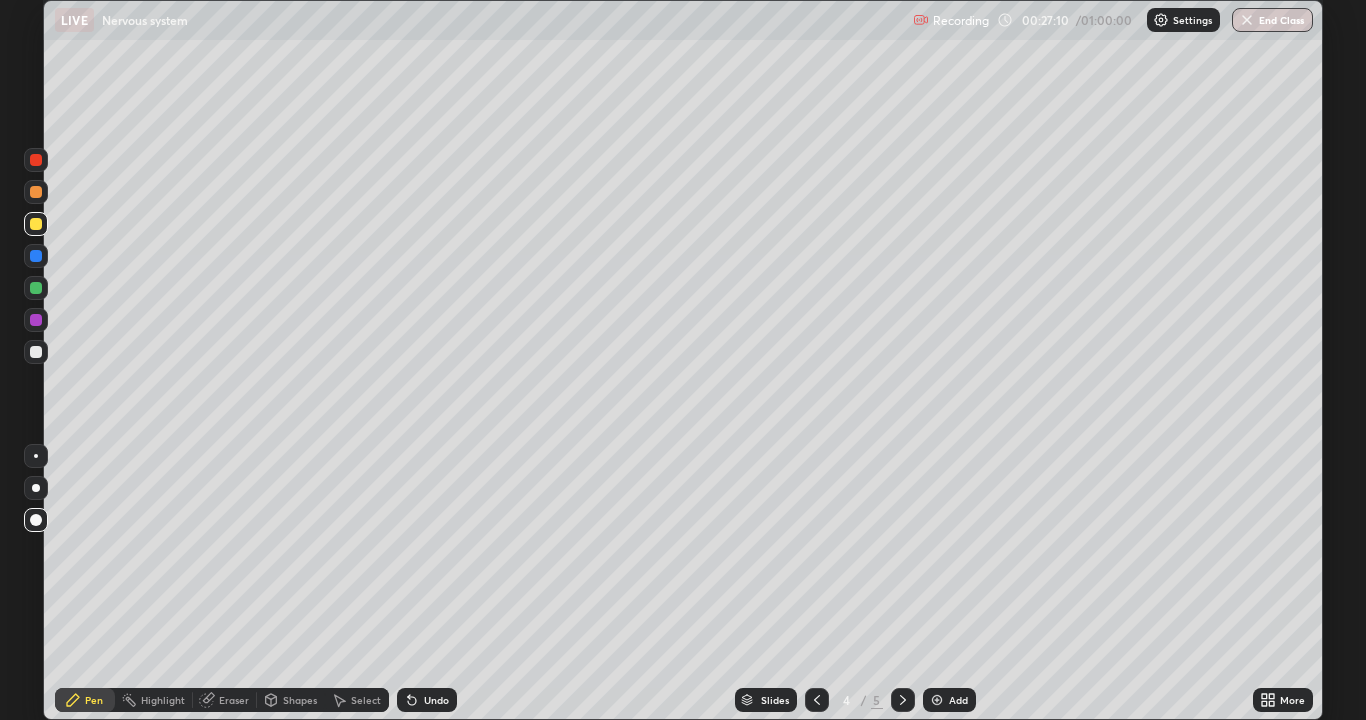 click on "Undo" at bounding box center (427, 700) 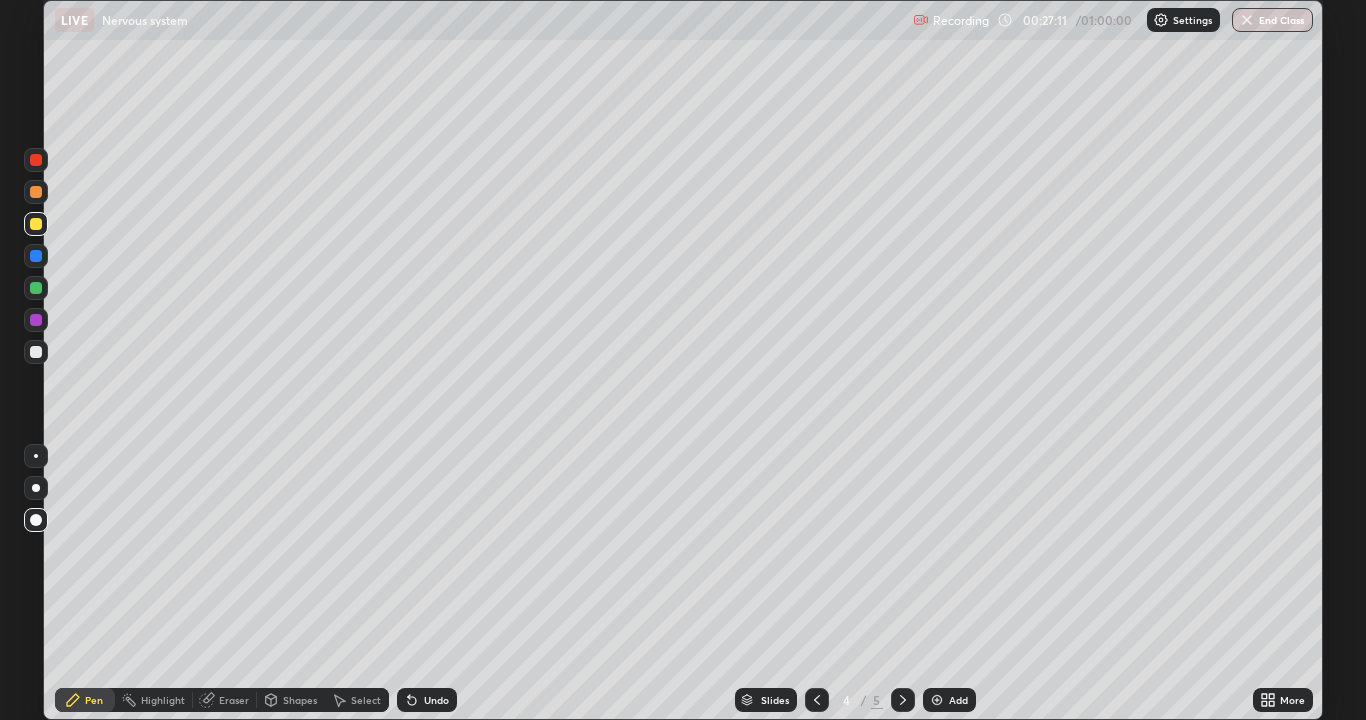 click on "Undo" at bounding box center (427, 700) 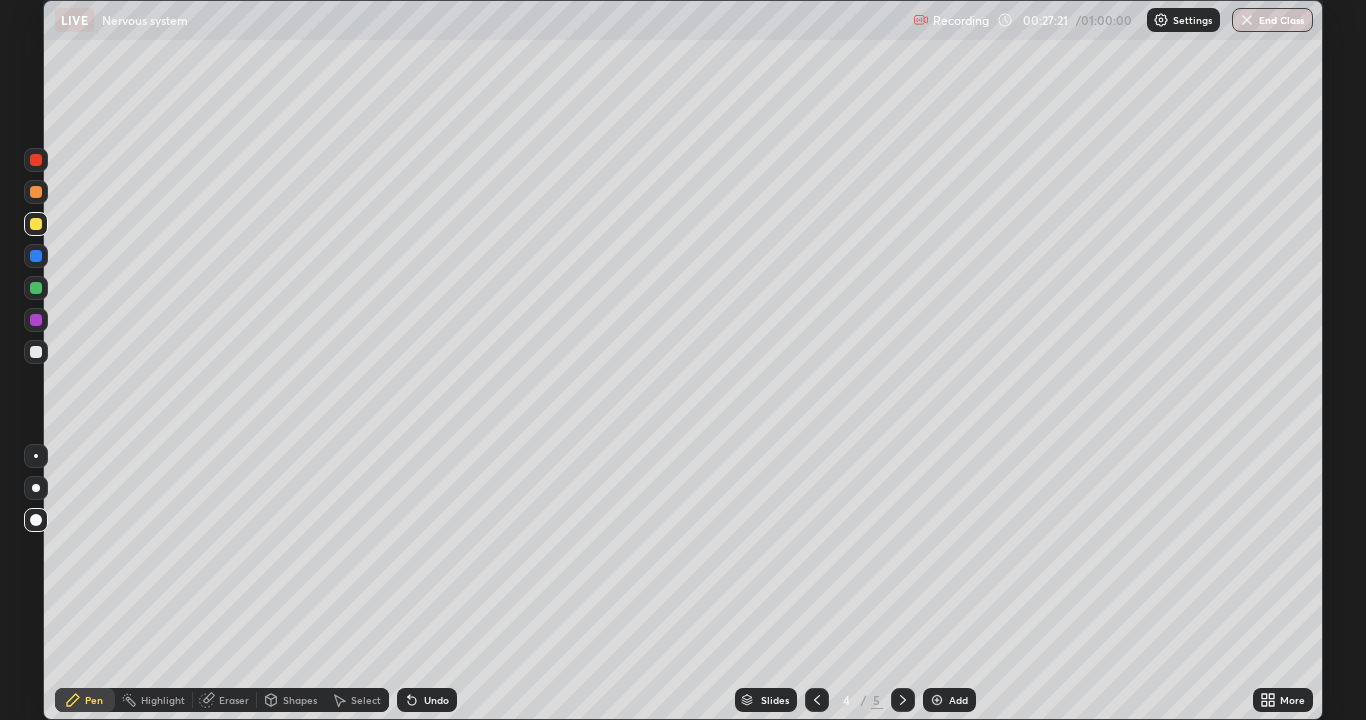 click on "Undo" at bounding box center (427, 700) 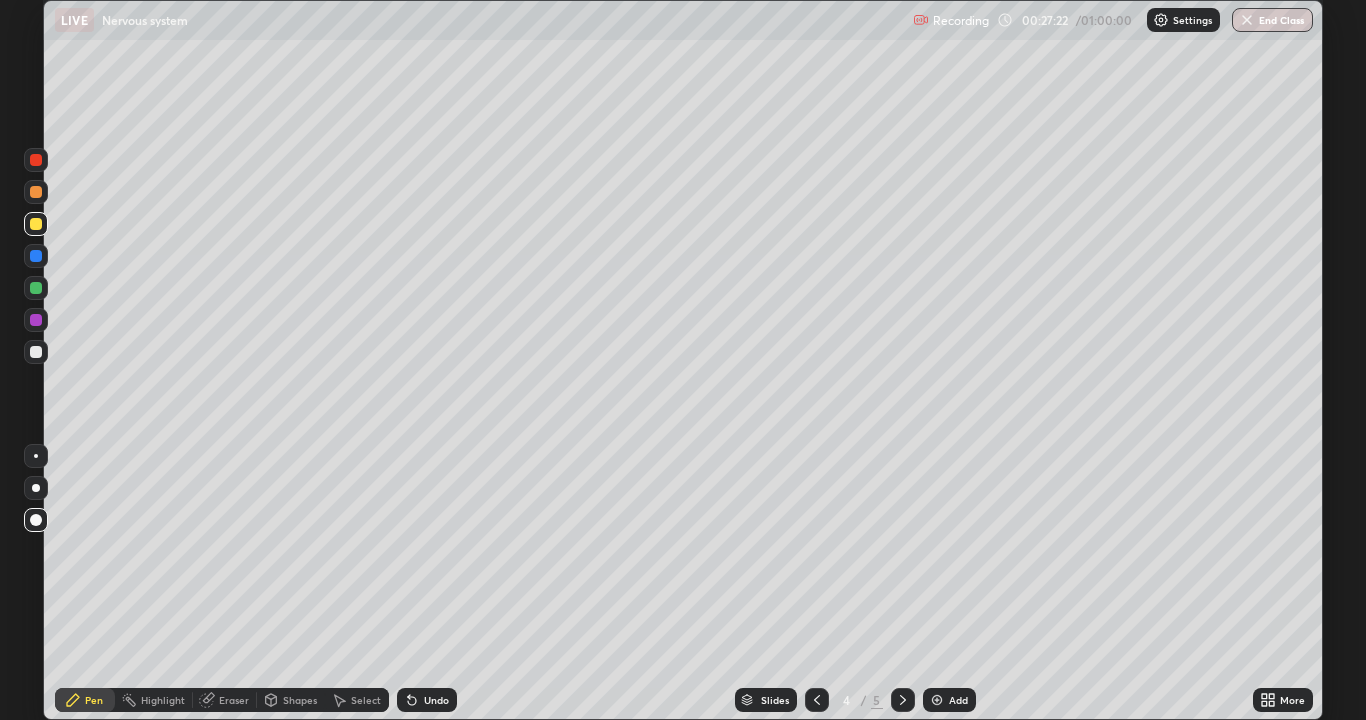 click on "Undo" at bounding box center (427, 700) 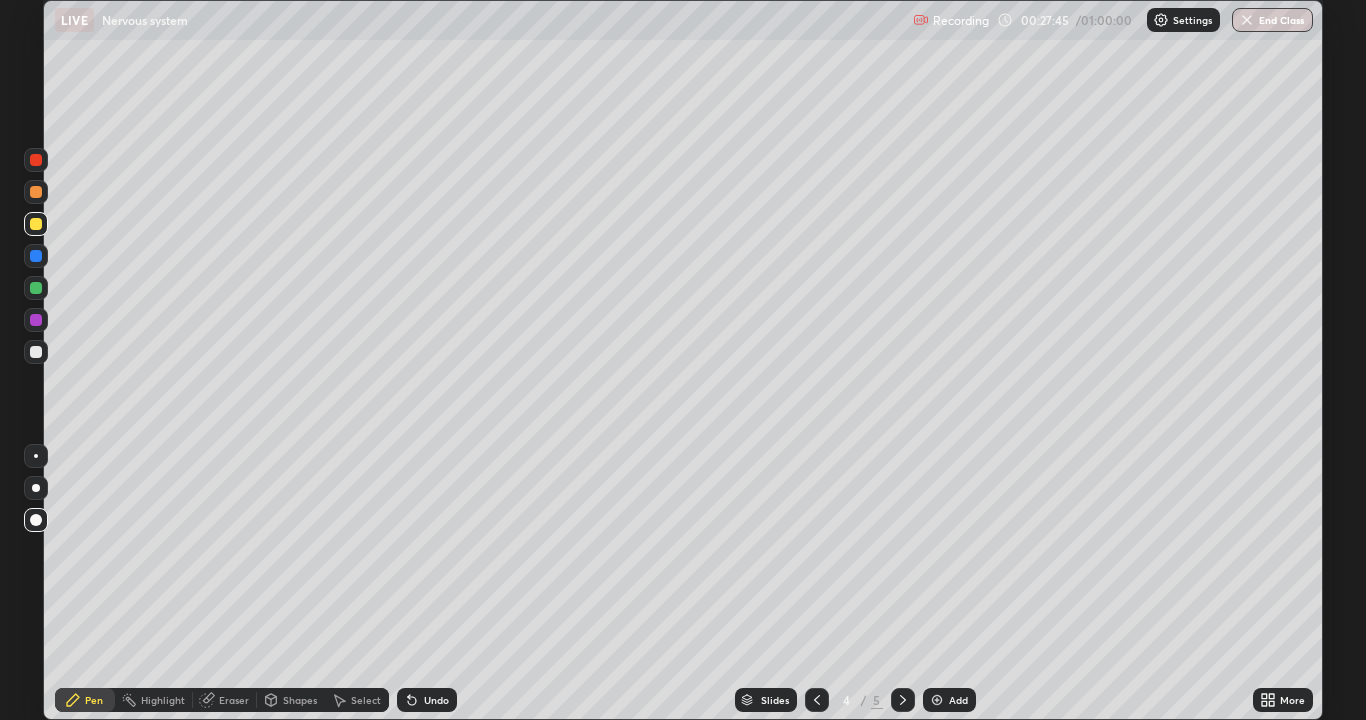 click at bounding box center (36, 352) 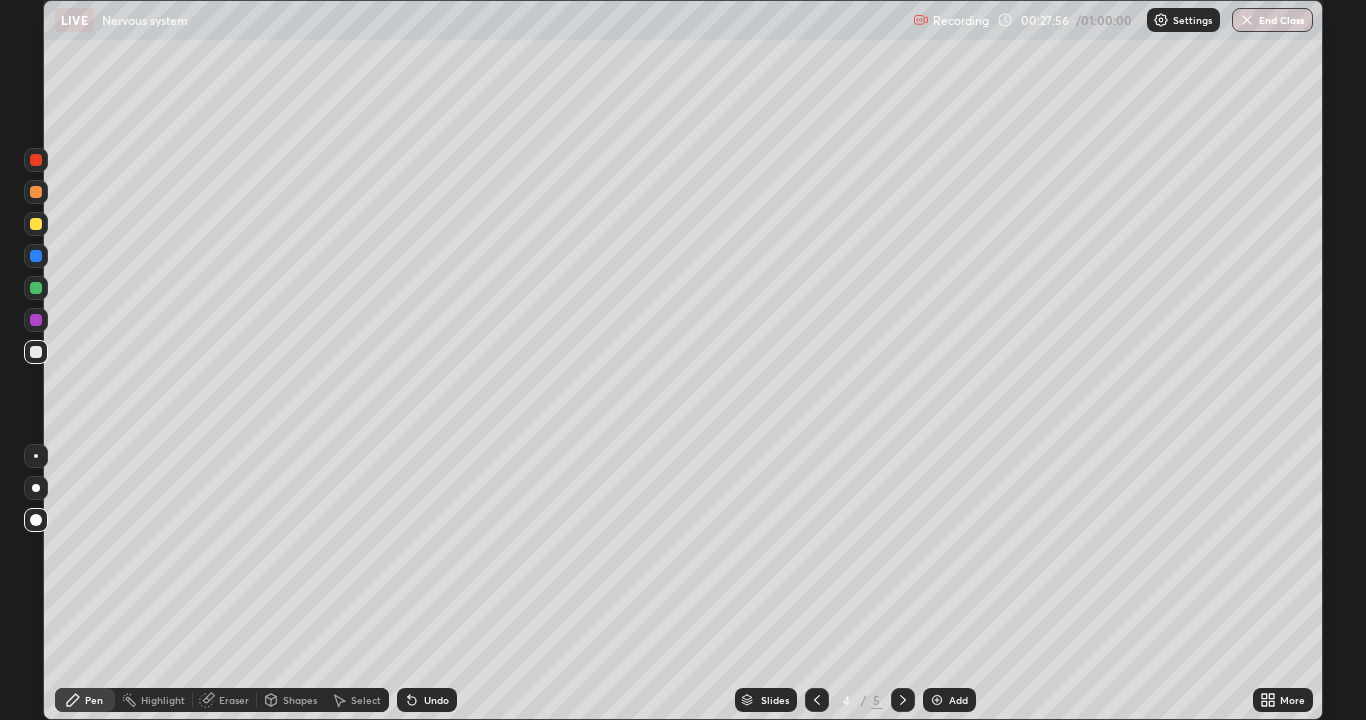 click at bounding box center [36, 320] 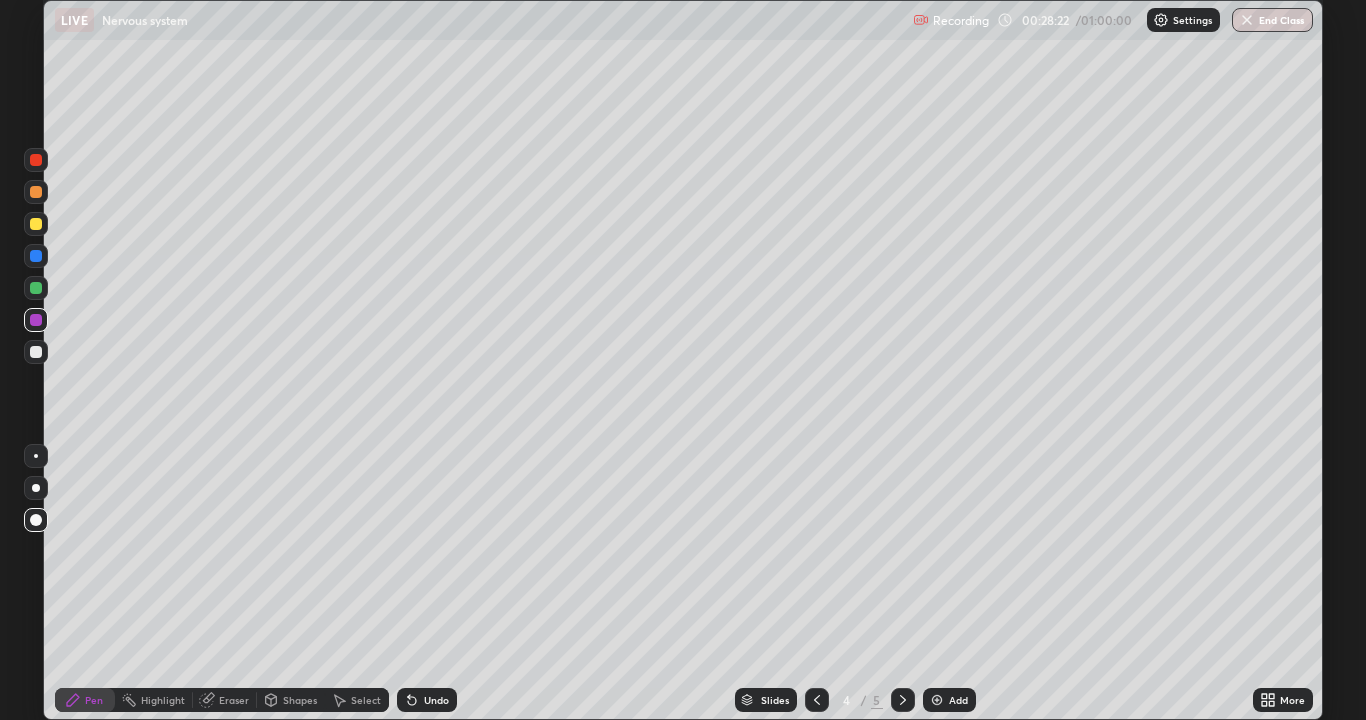 click at bounding box center [36, 352] 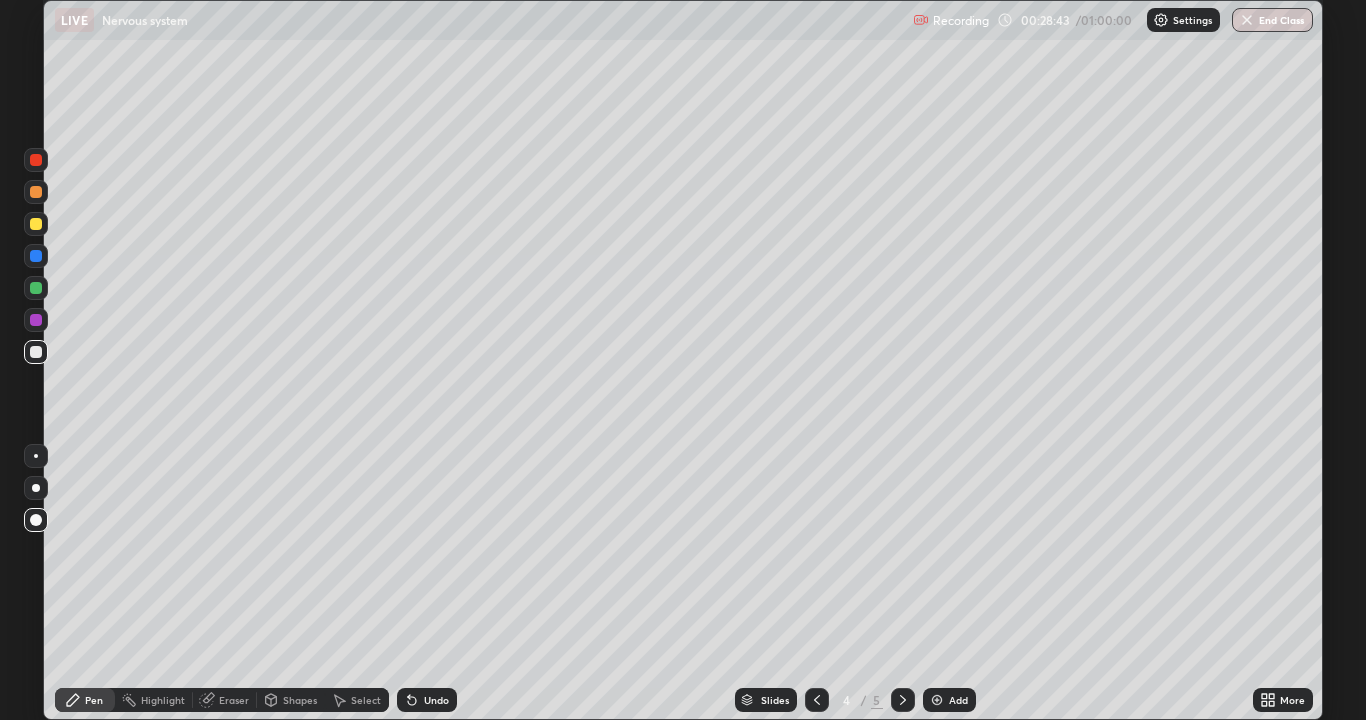 click at bounding box center (36, 192) 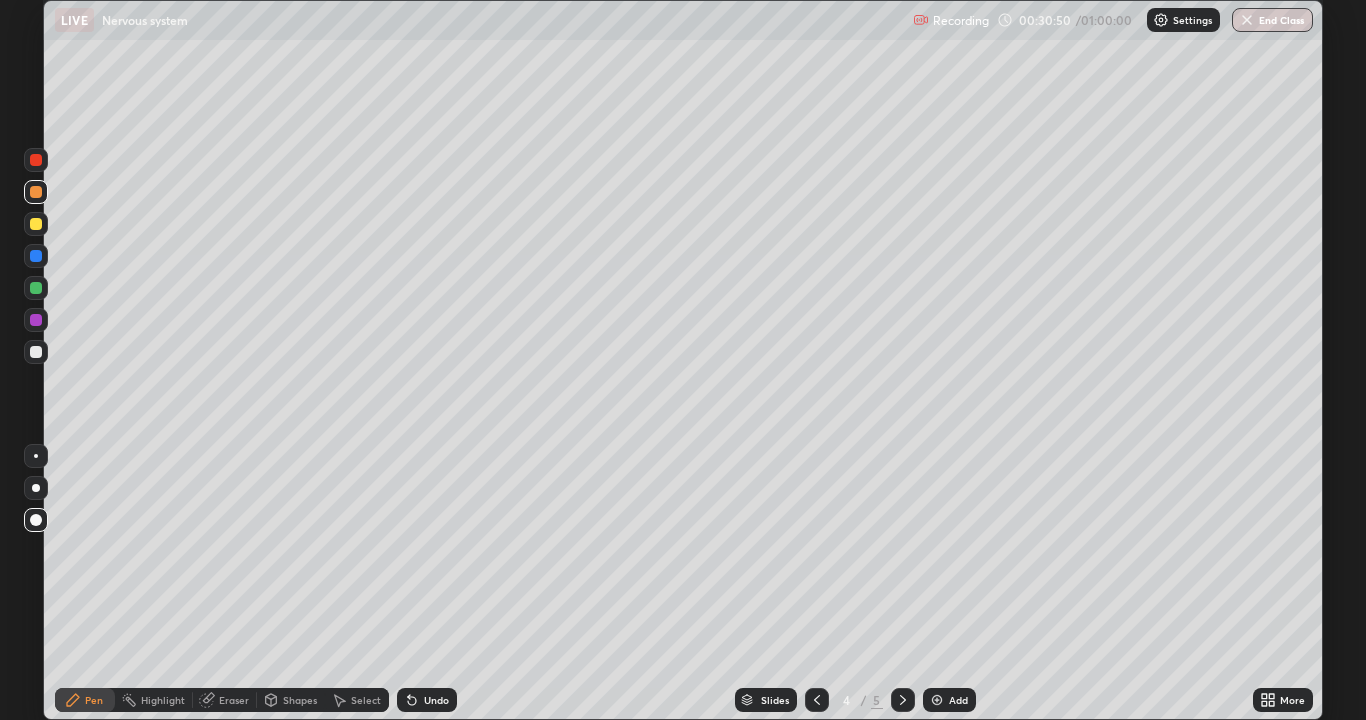 click on "Add" at bounding box center [949, 700] 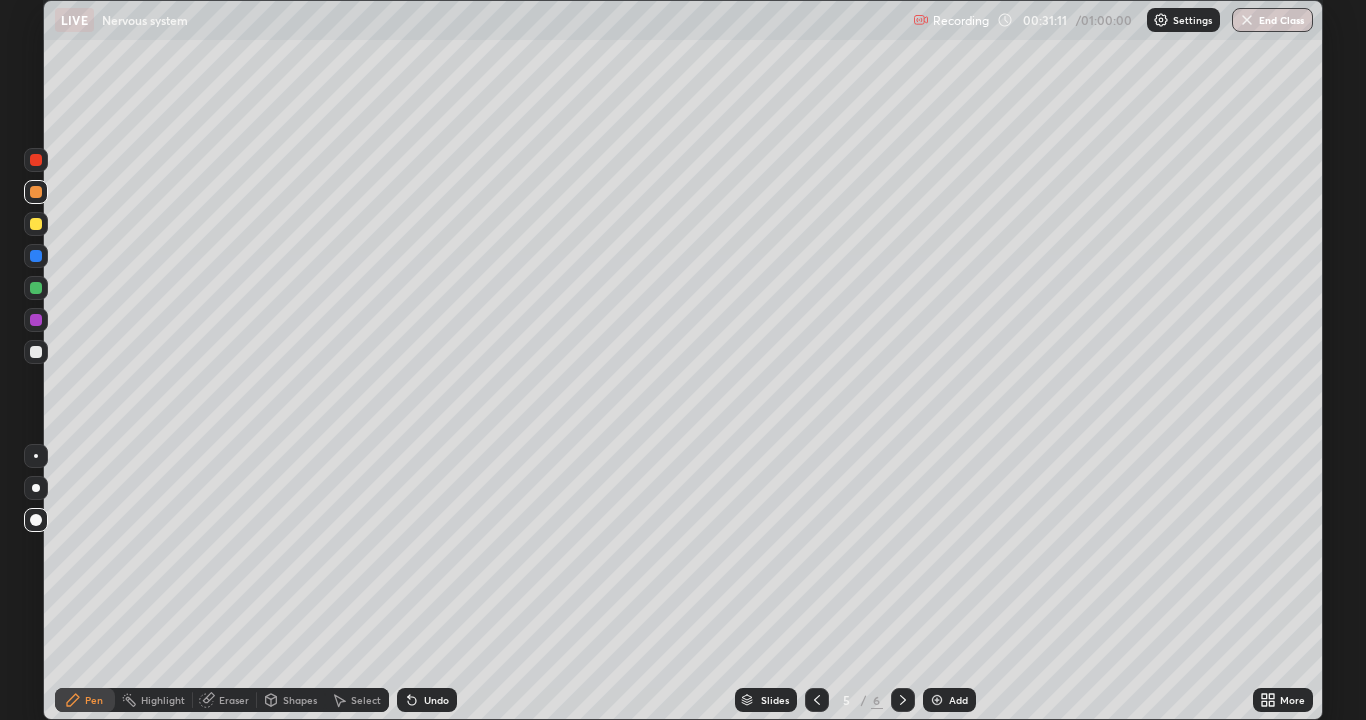 click at bounding box center (36, 352) 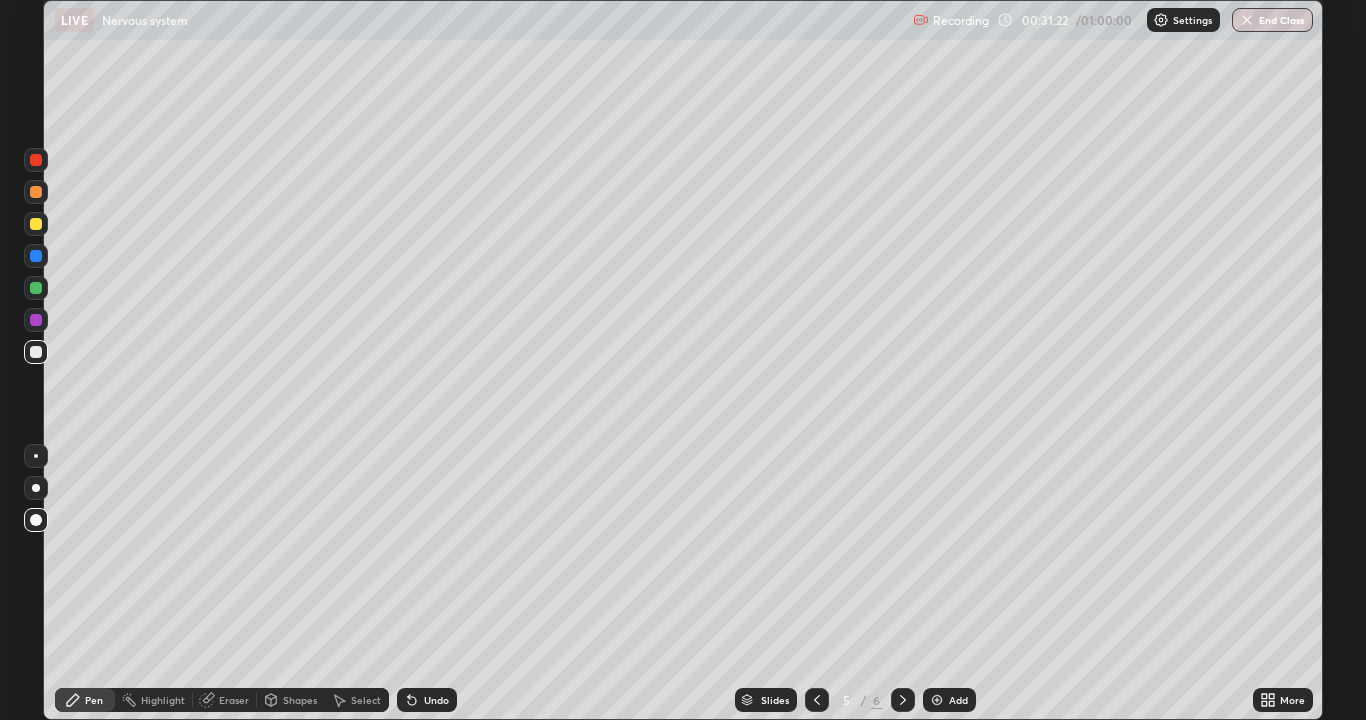 click at bounding box center [36, 320] 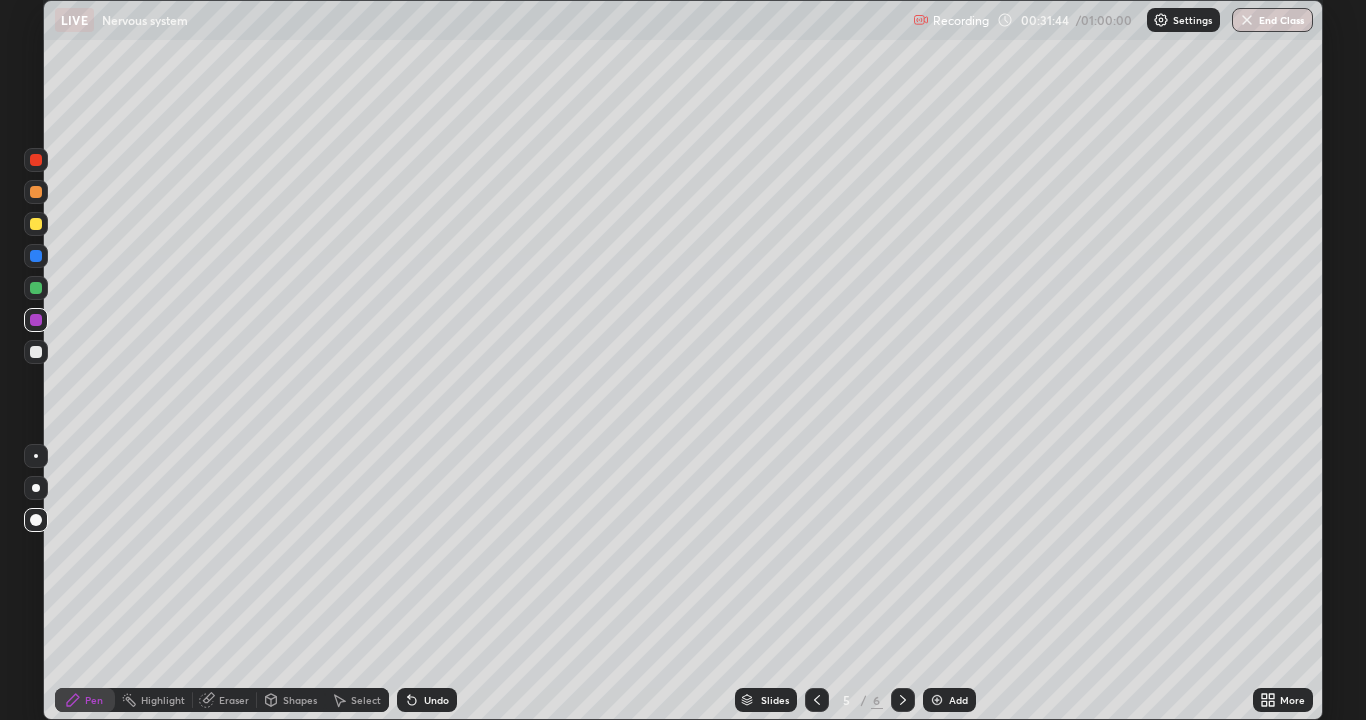 click at bounding box center (36, 352) 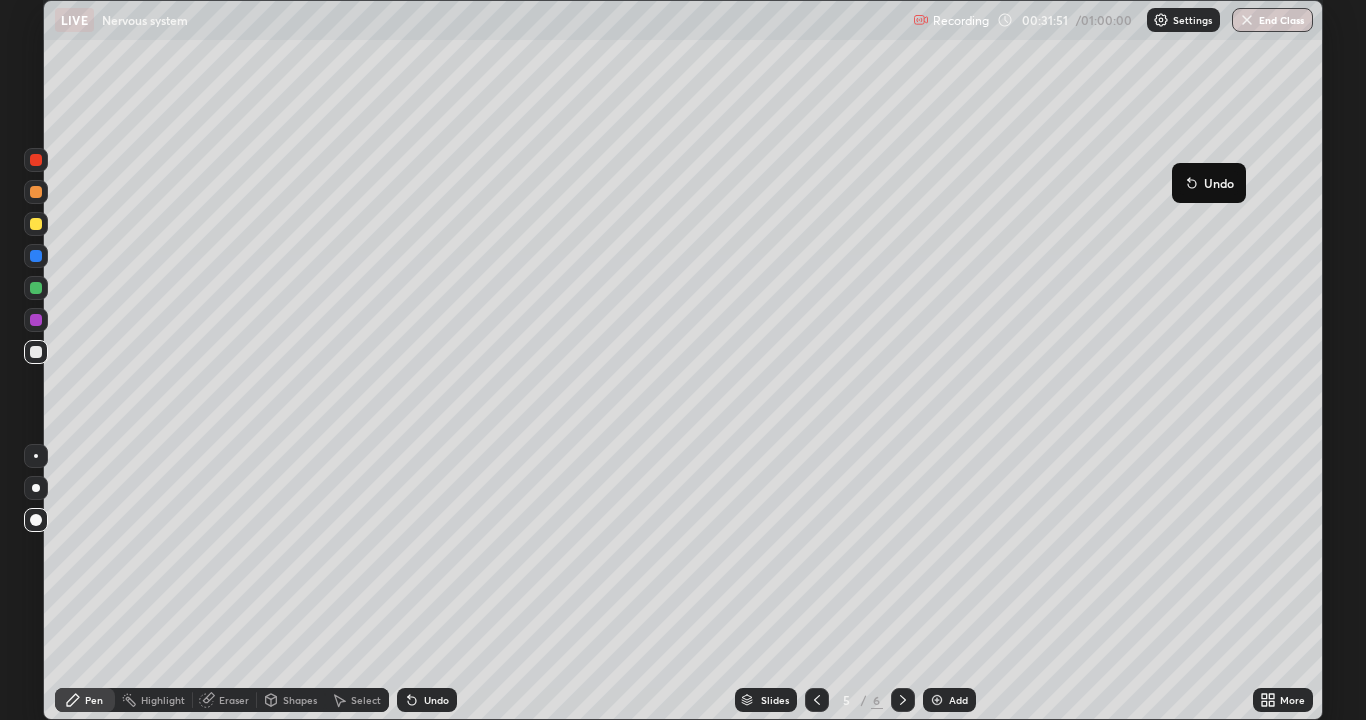 click 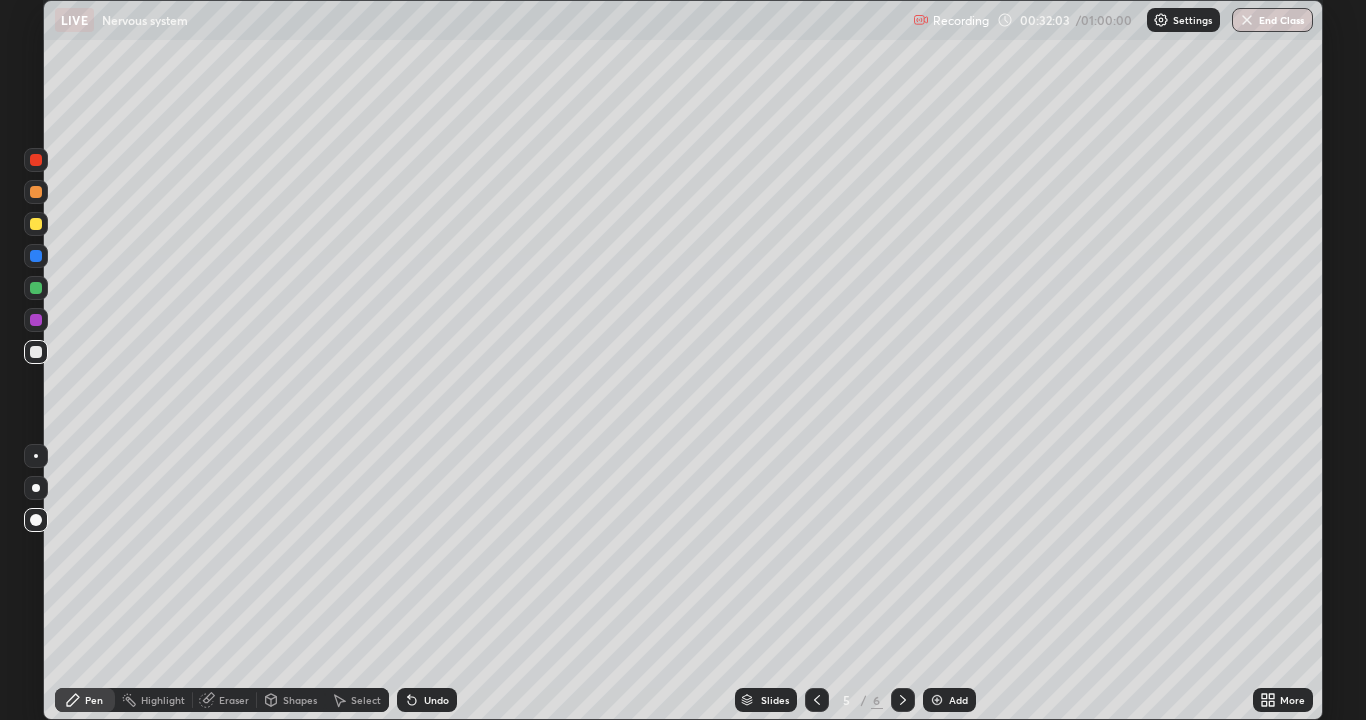 click at bounding box center [36, 192] 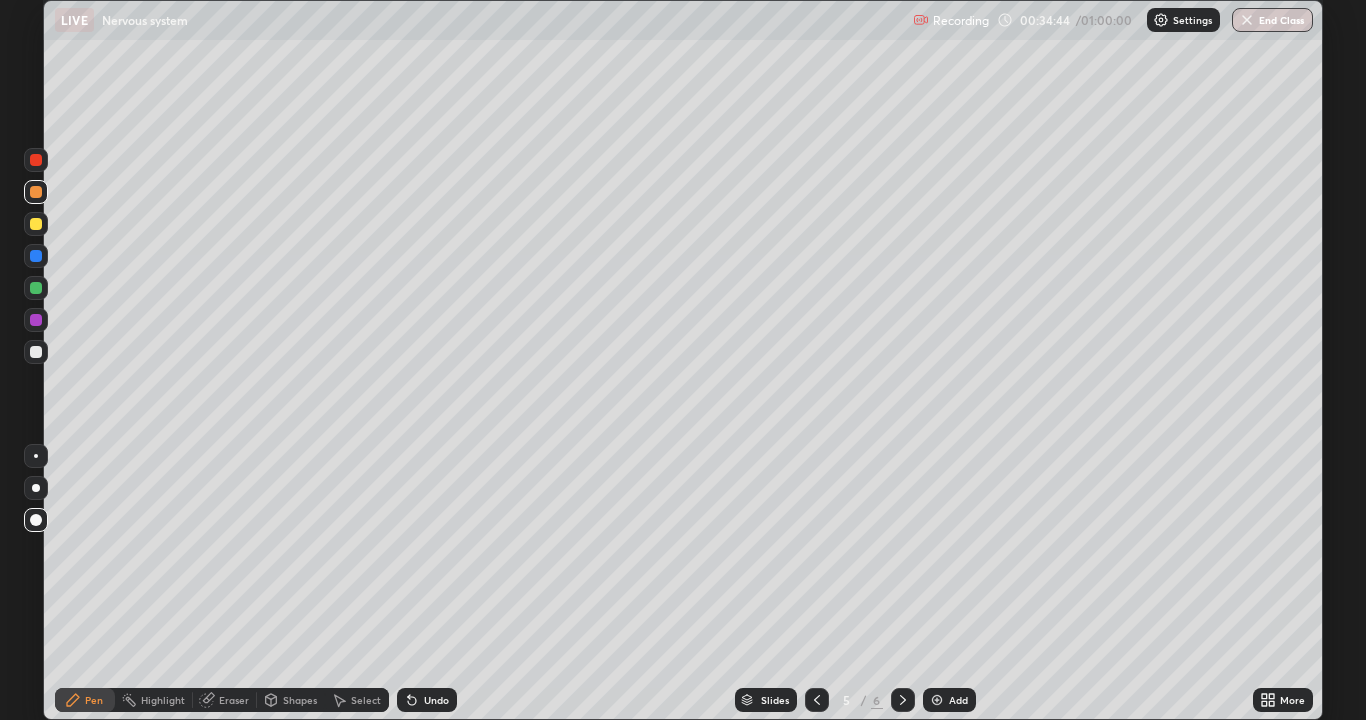 click at bounding box center [937, 700] 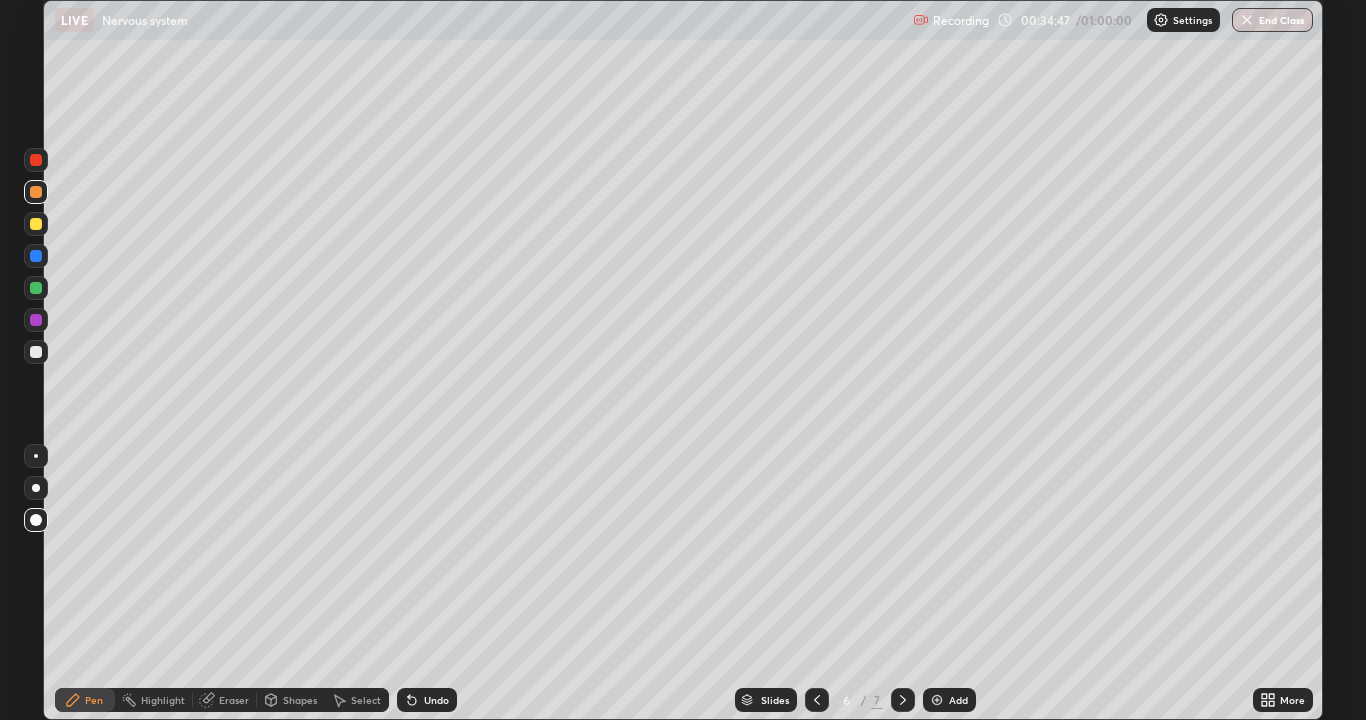 click at bounding box center (36, 224) 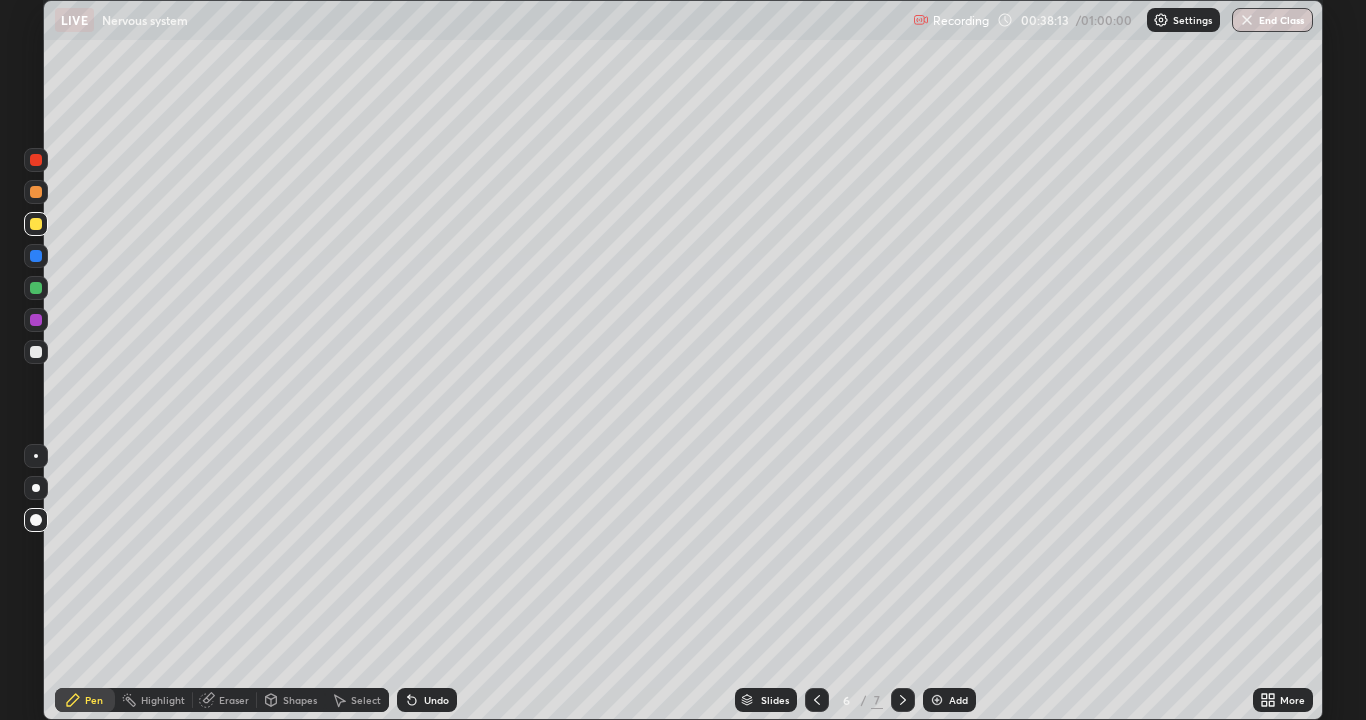 click at bounding box center (36, 192) 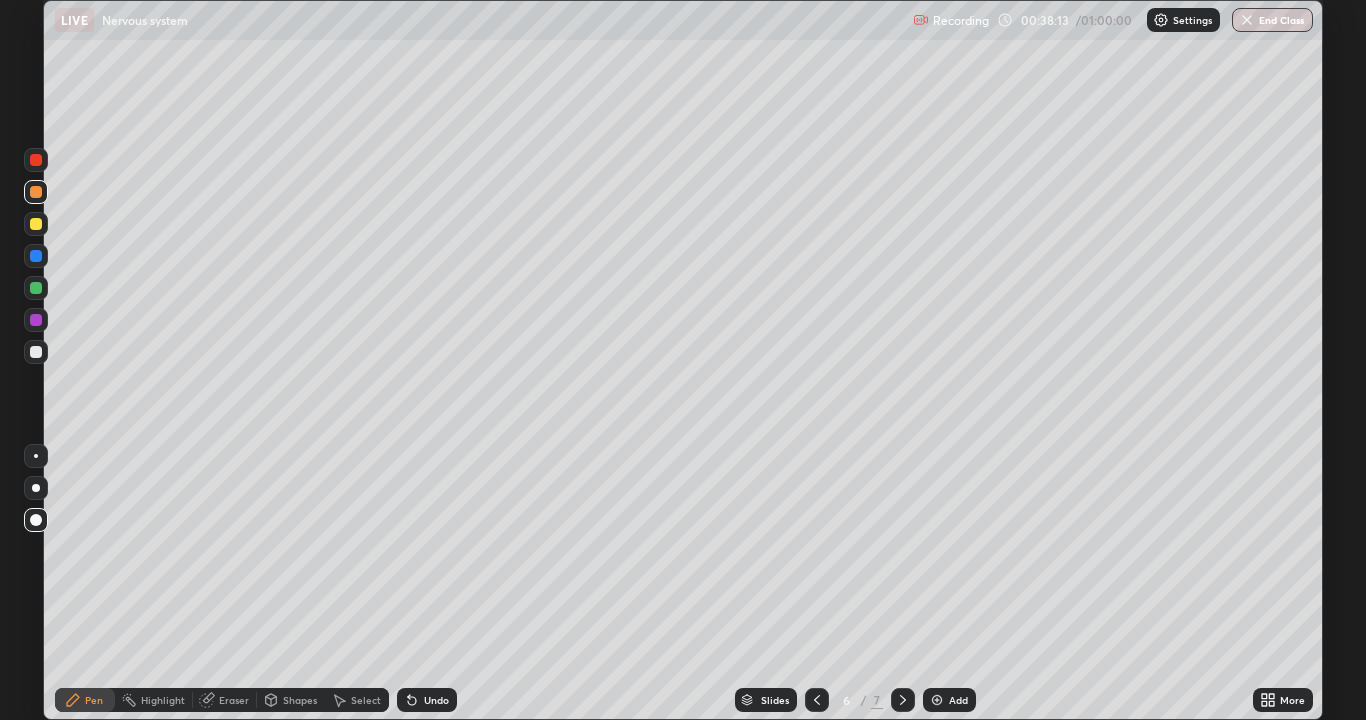 click at bounding box center (36, 192) 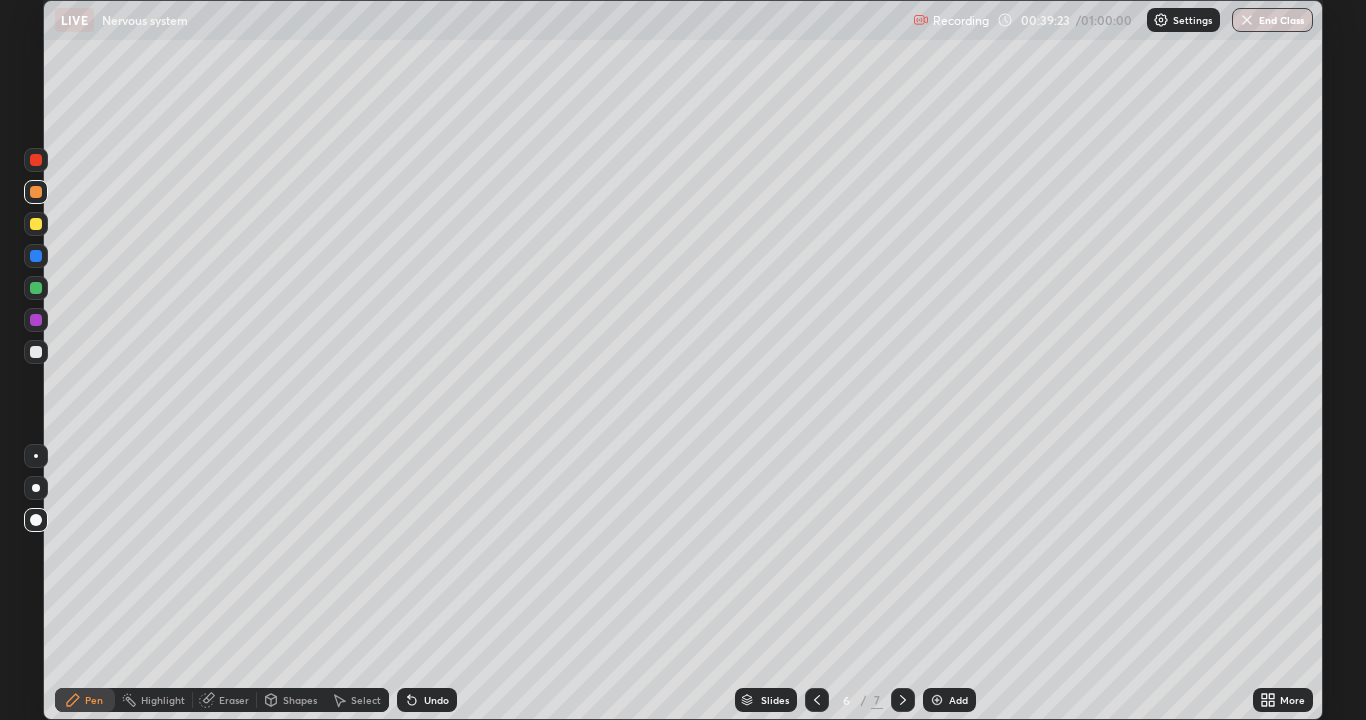 click at bounding box center (36, 352) 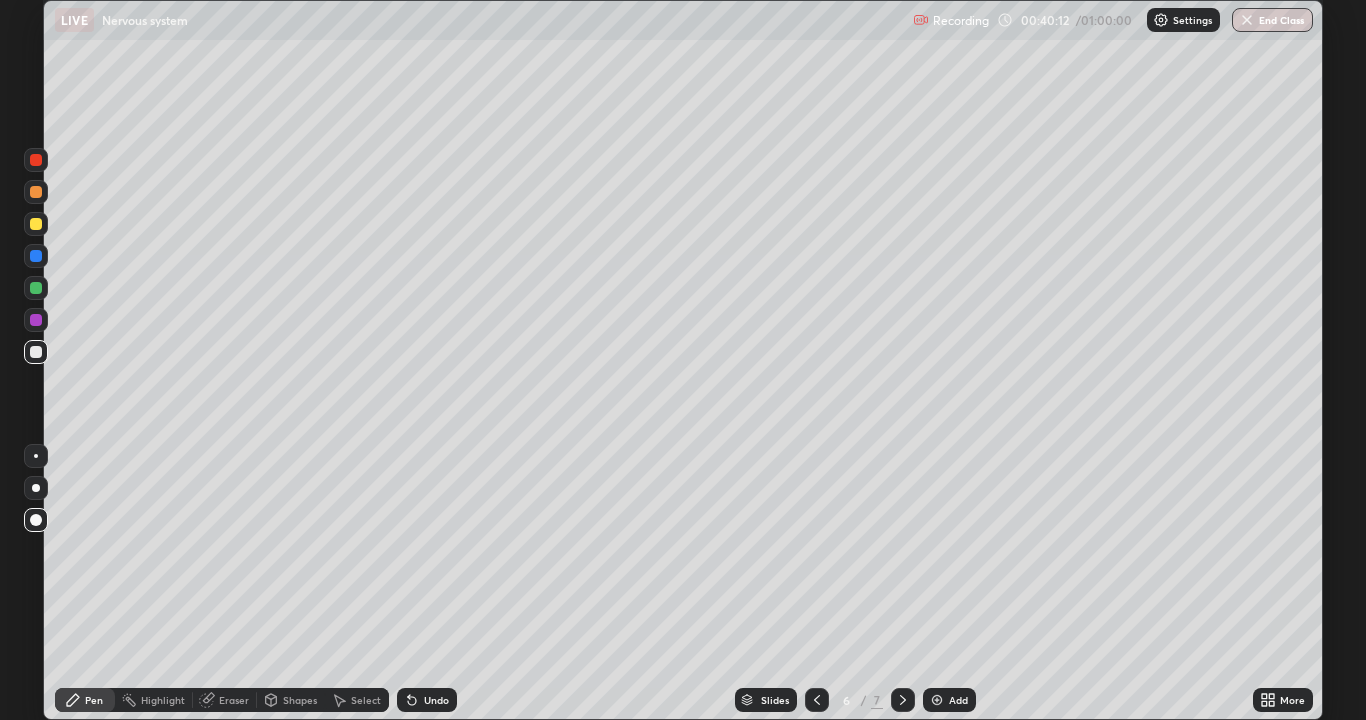 click at bounding box center (36, 320) 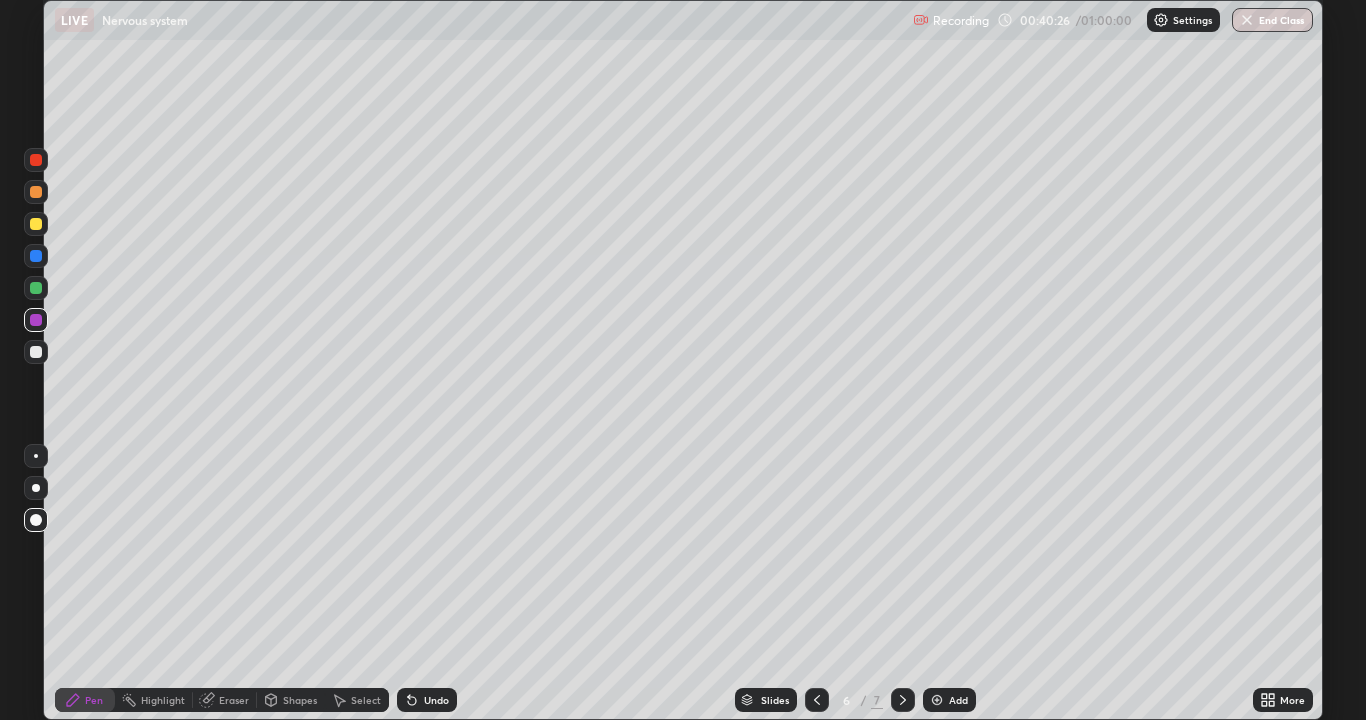 click at bounding box center (36, 352) 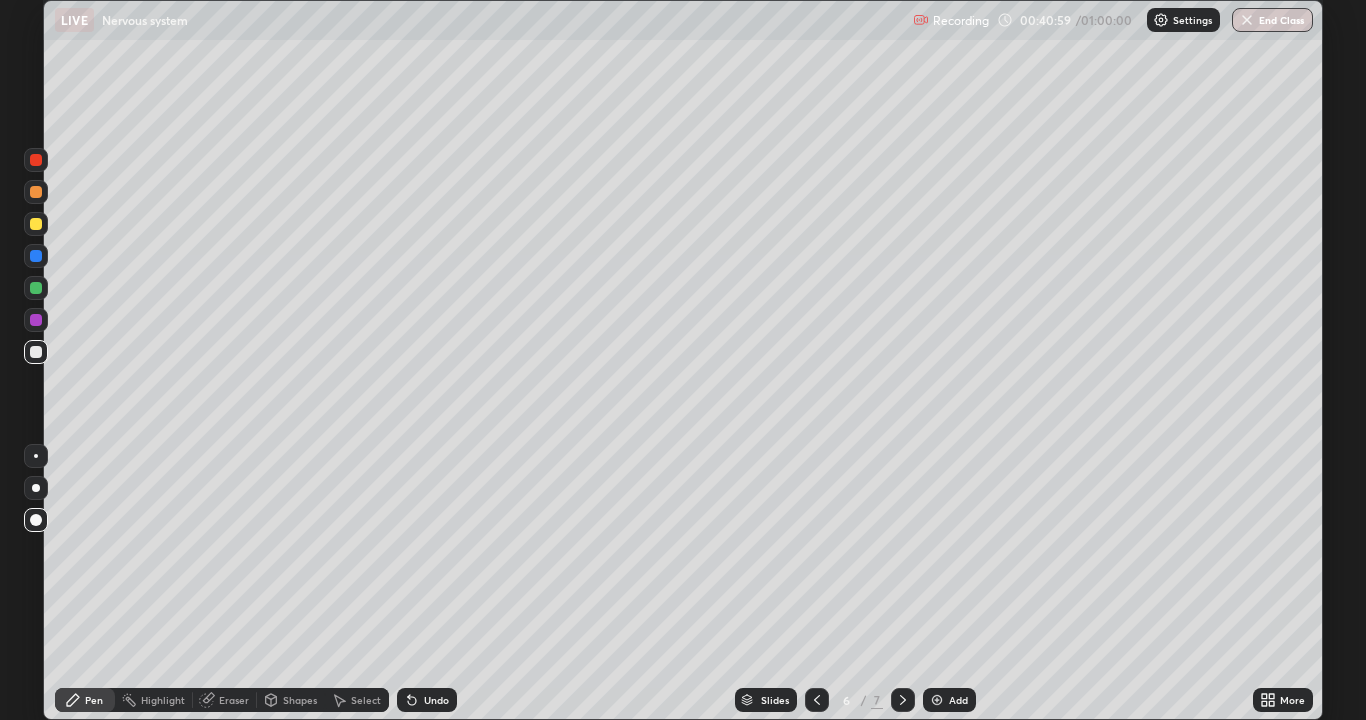 click at bounding box center [36, 352] 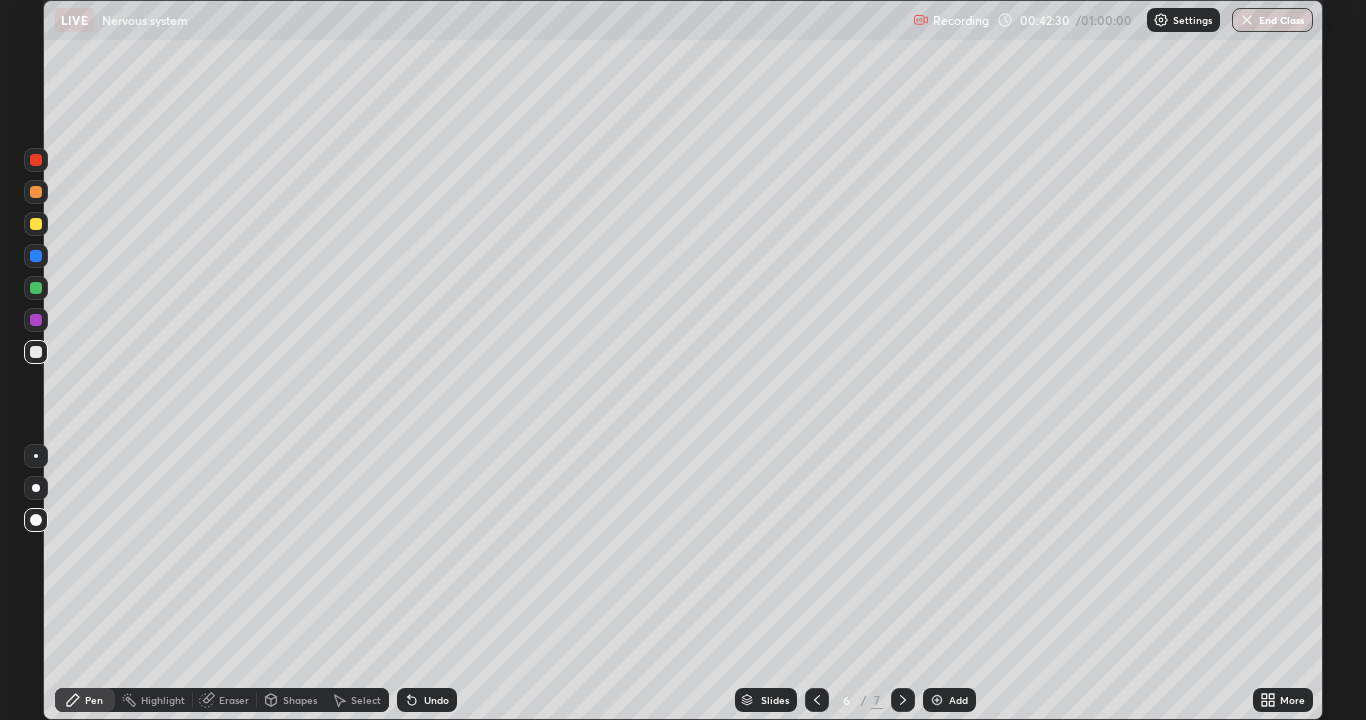 click on "Add" at bounding box center [949, 700] 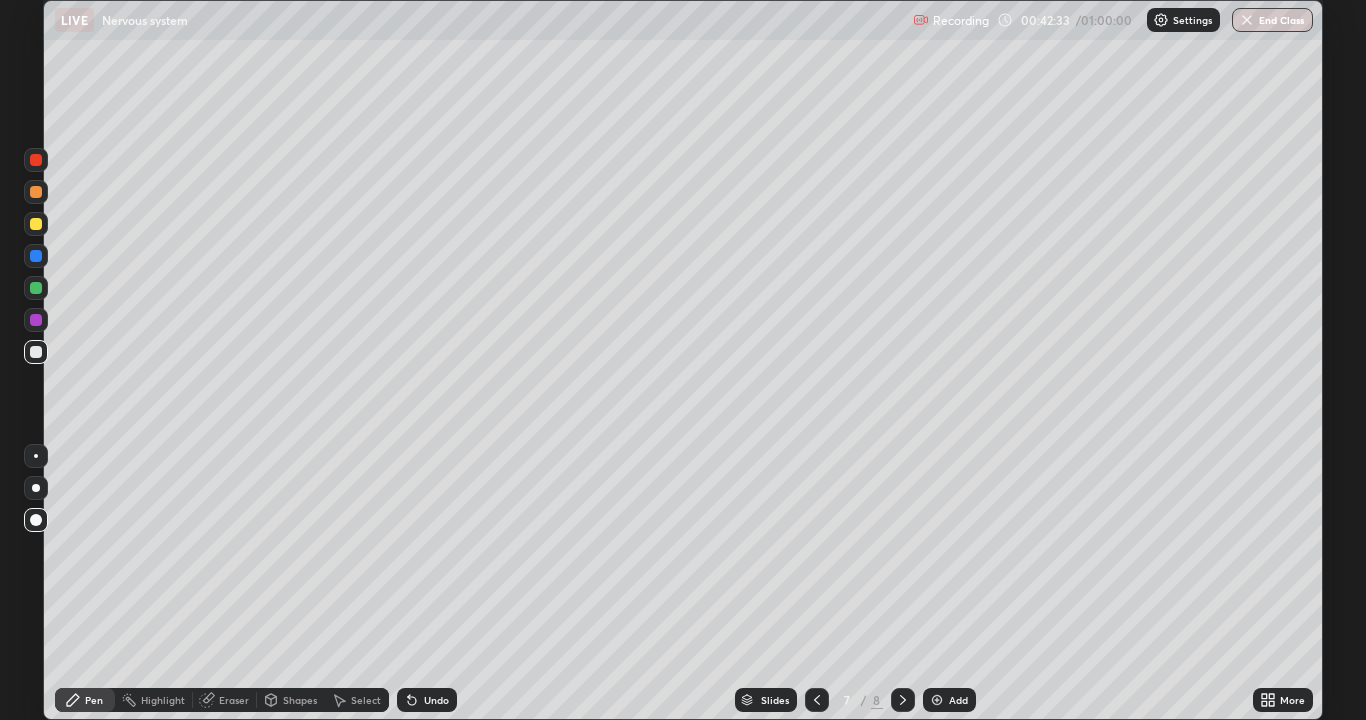 click at bounding box center (36, 224) 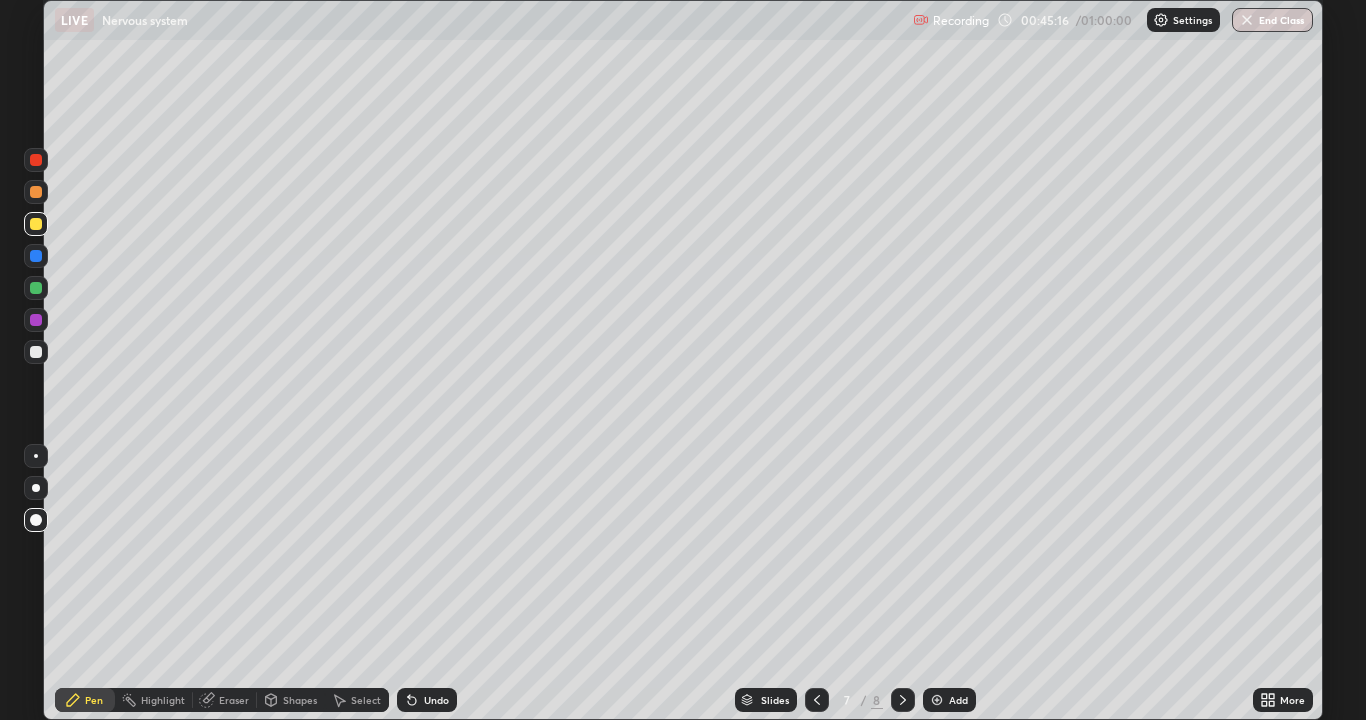 click at bounding box center (36, 352) 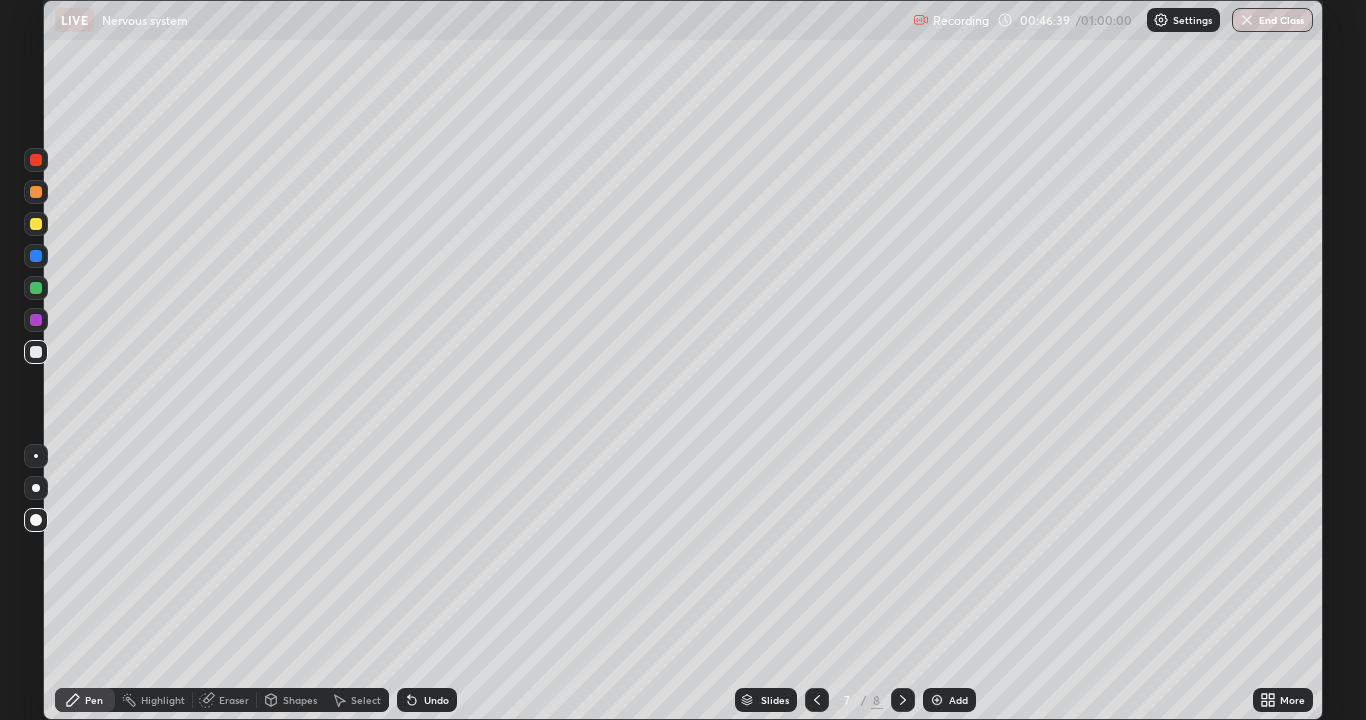 click at bounding box center (36, 288) 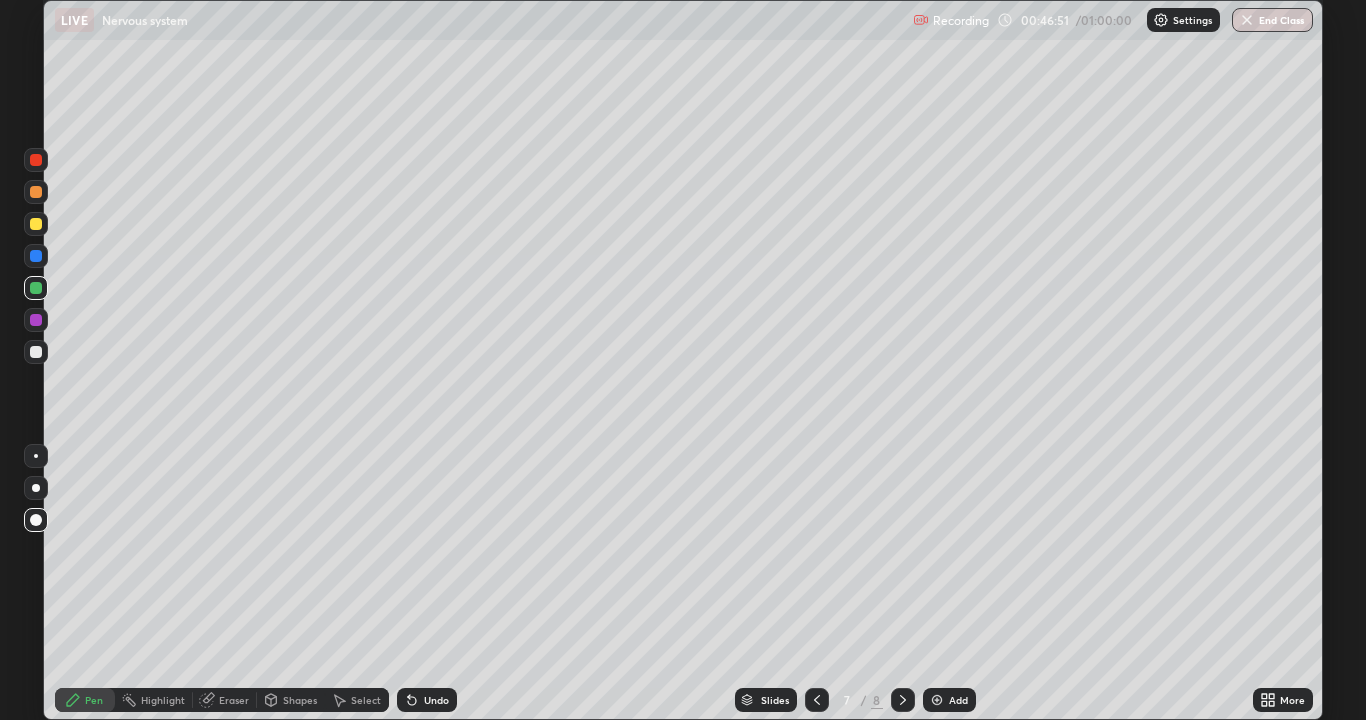 click at bounding box center (36, 352) 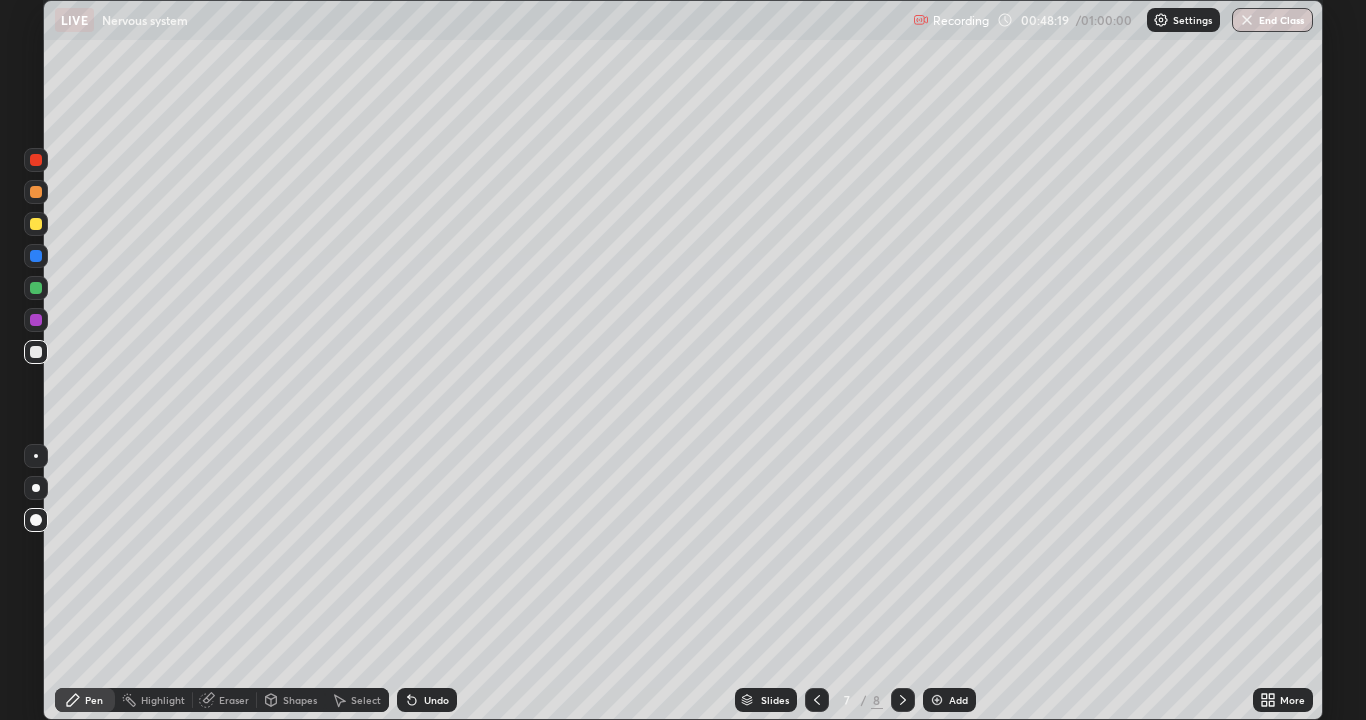 click on "Add" at bounding box center [958, 700] 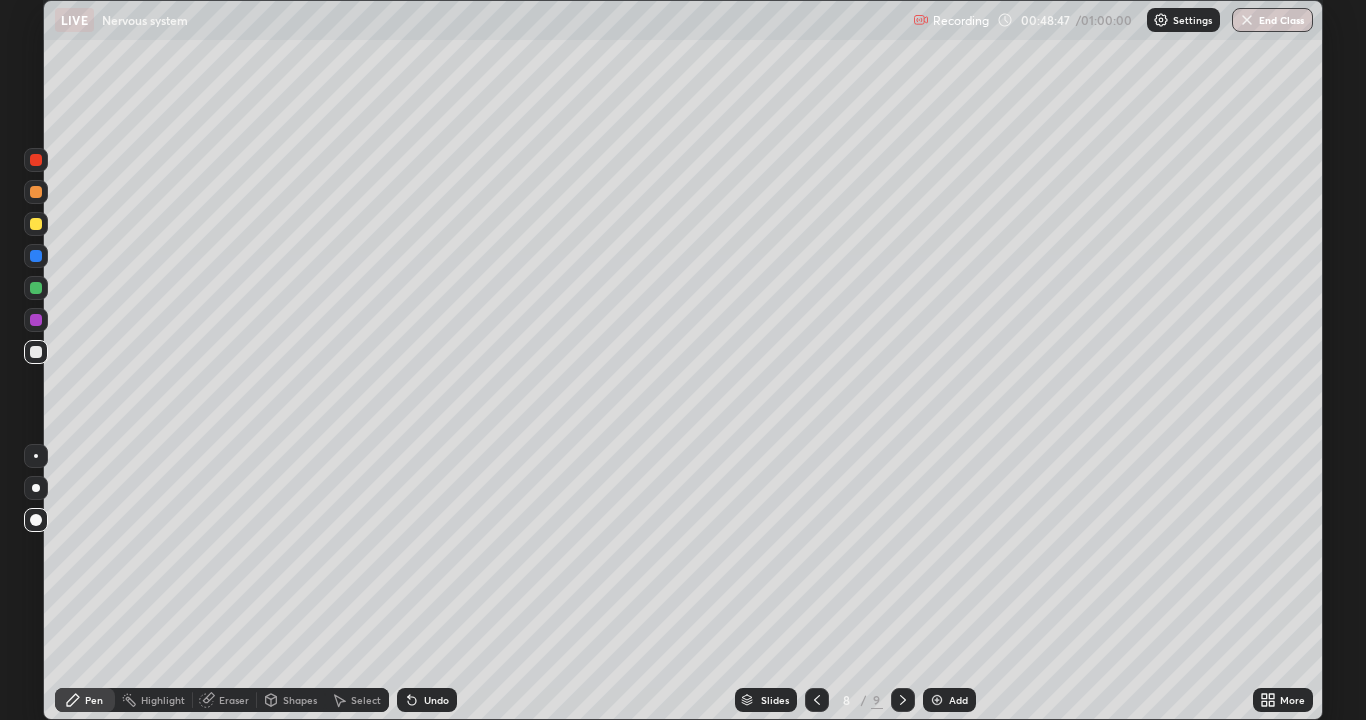 click at bounding box center (36, 352) 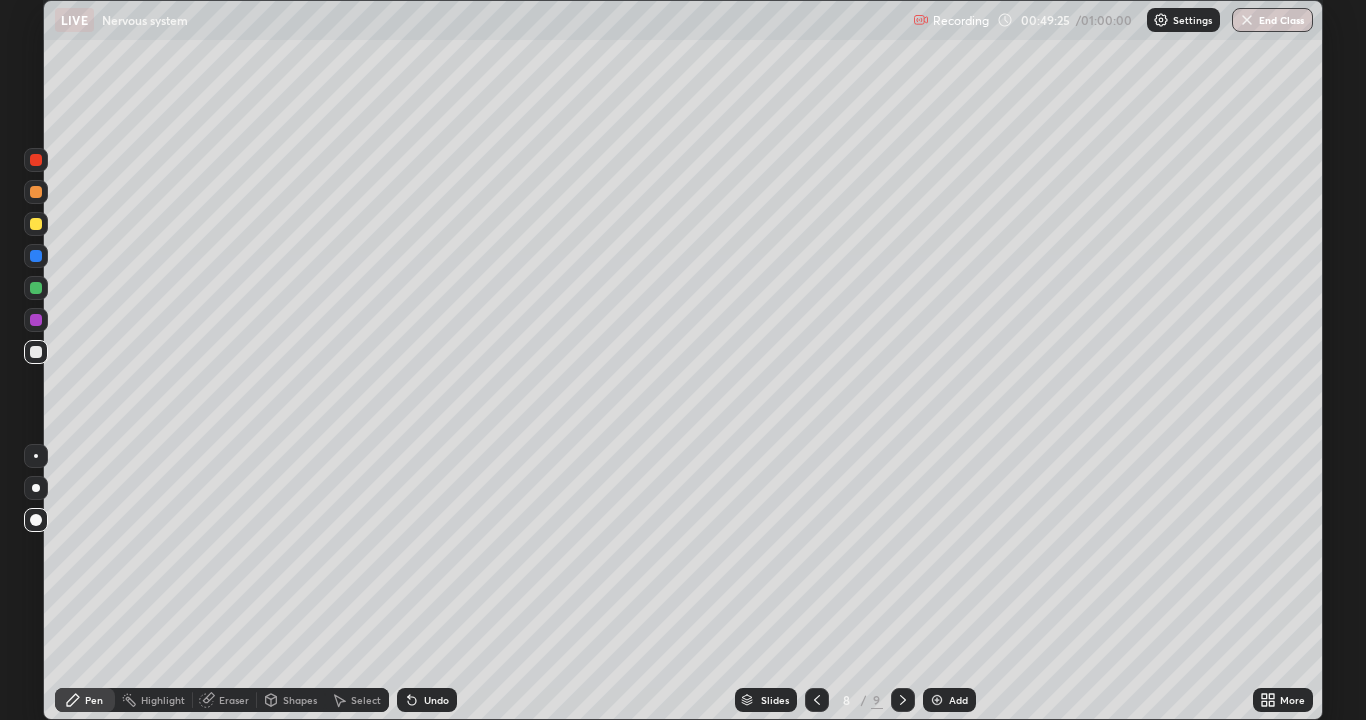 click at bounding box center [36, 224] 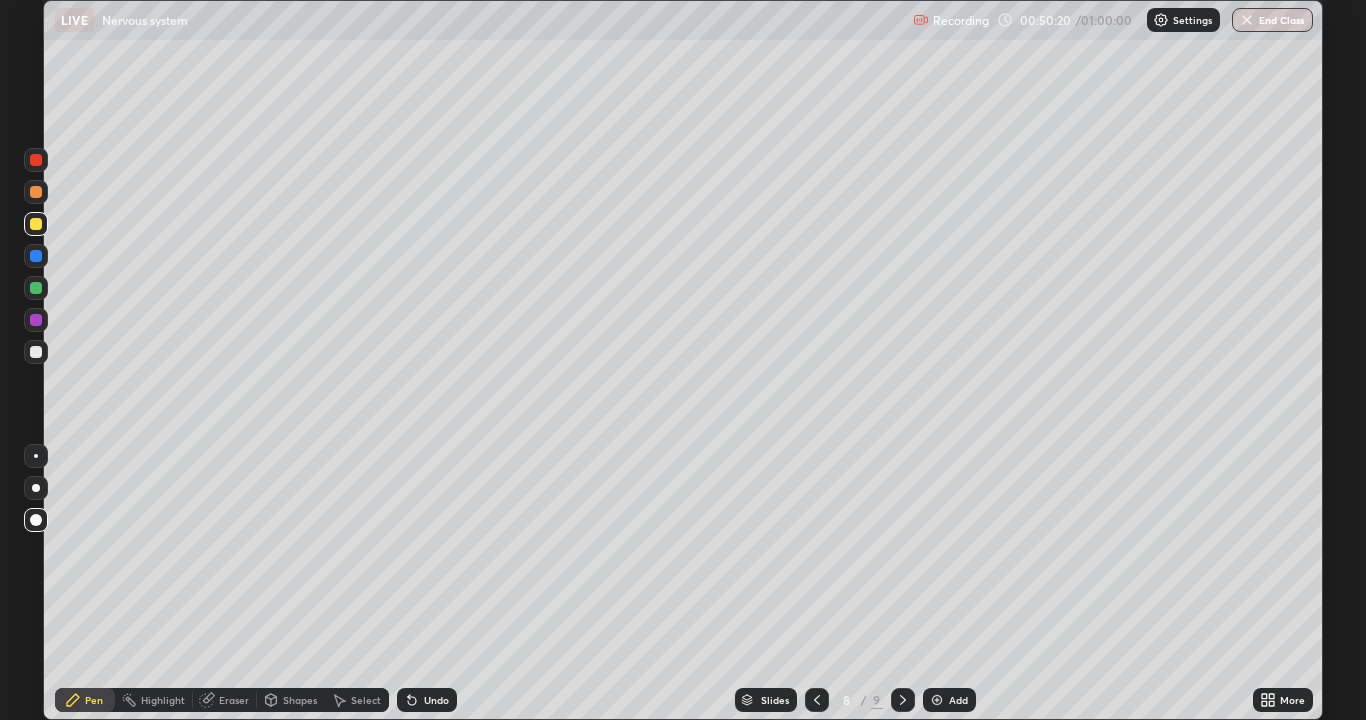 click at bounding box center (36, 352) 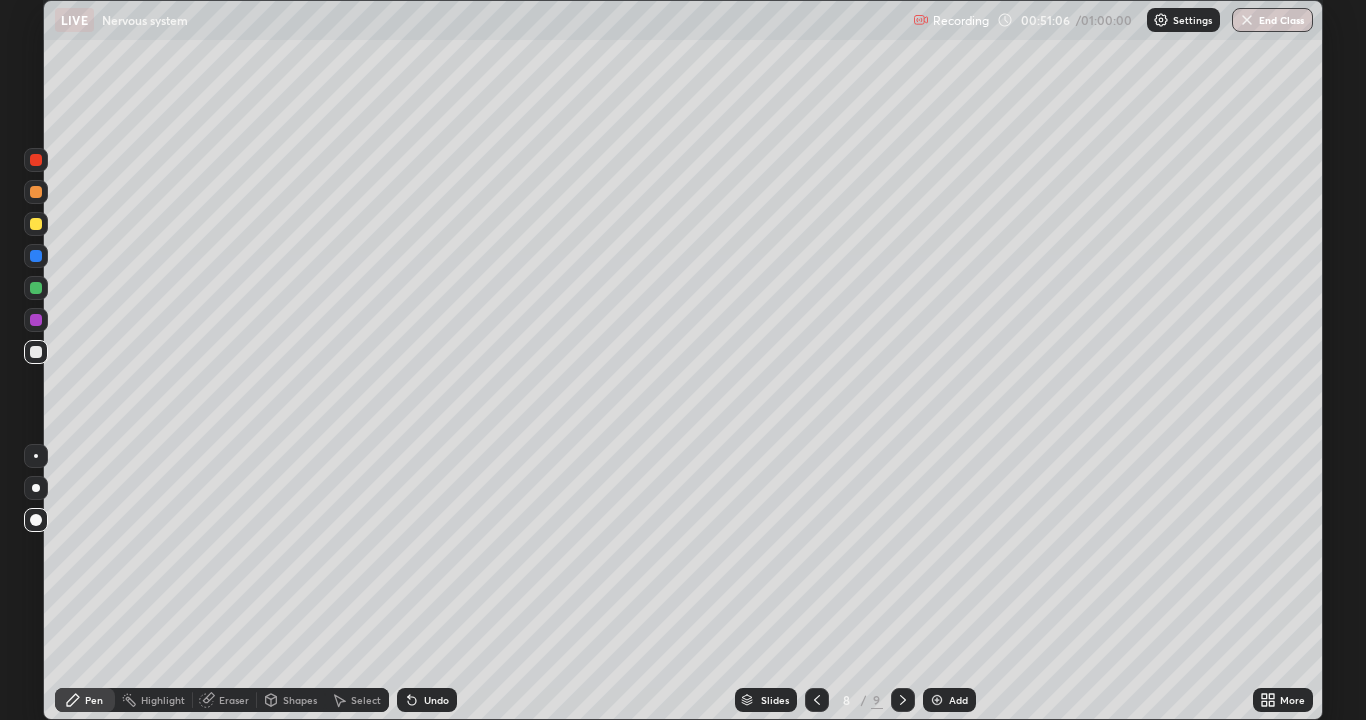 click at bounding box center [36, 352] 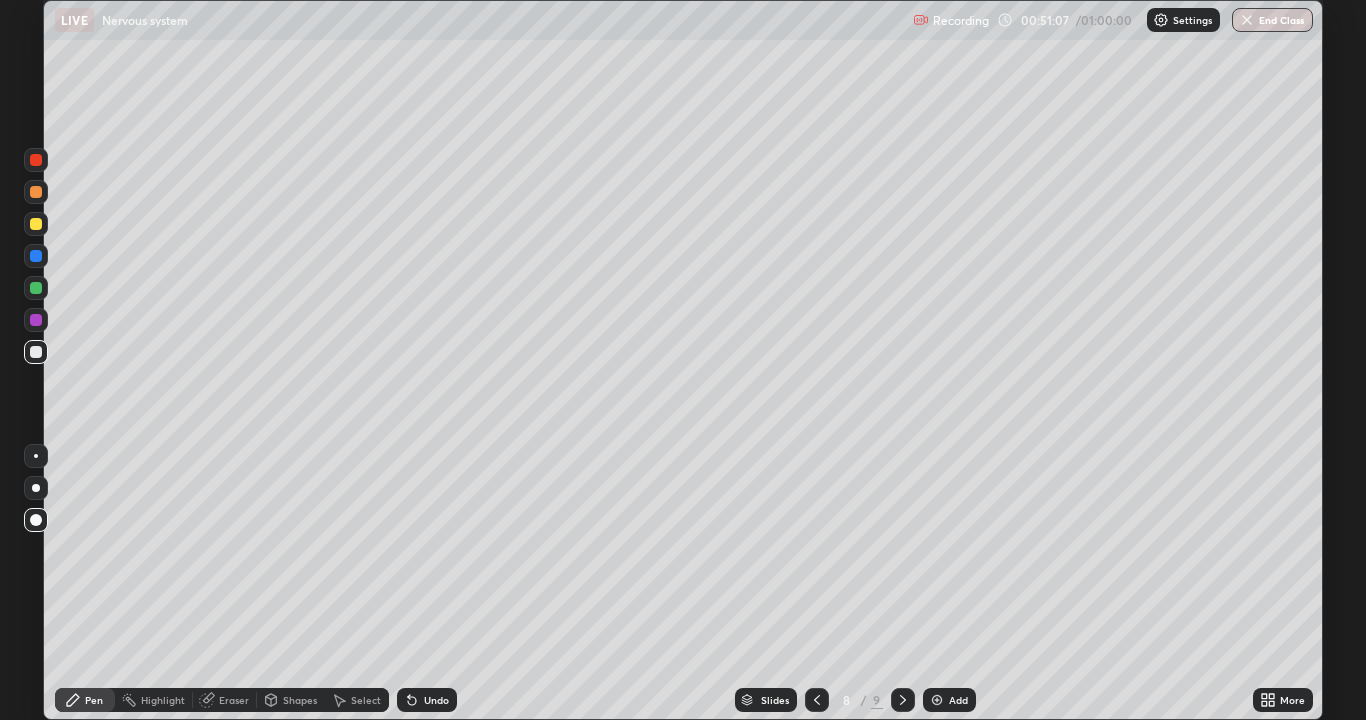 click at bounding box center (36, 192) 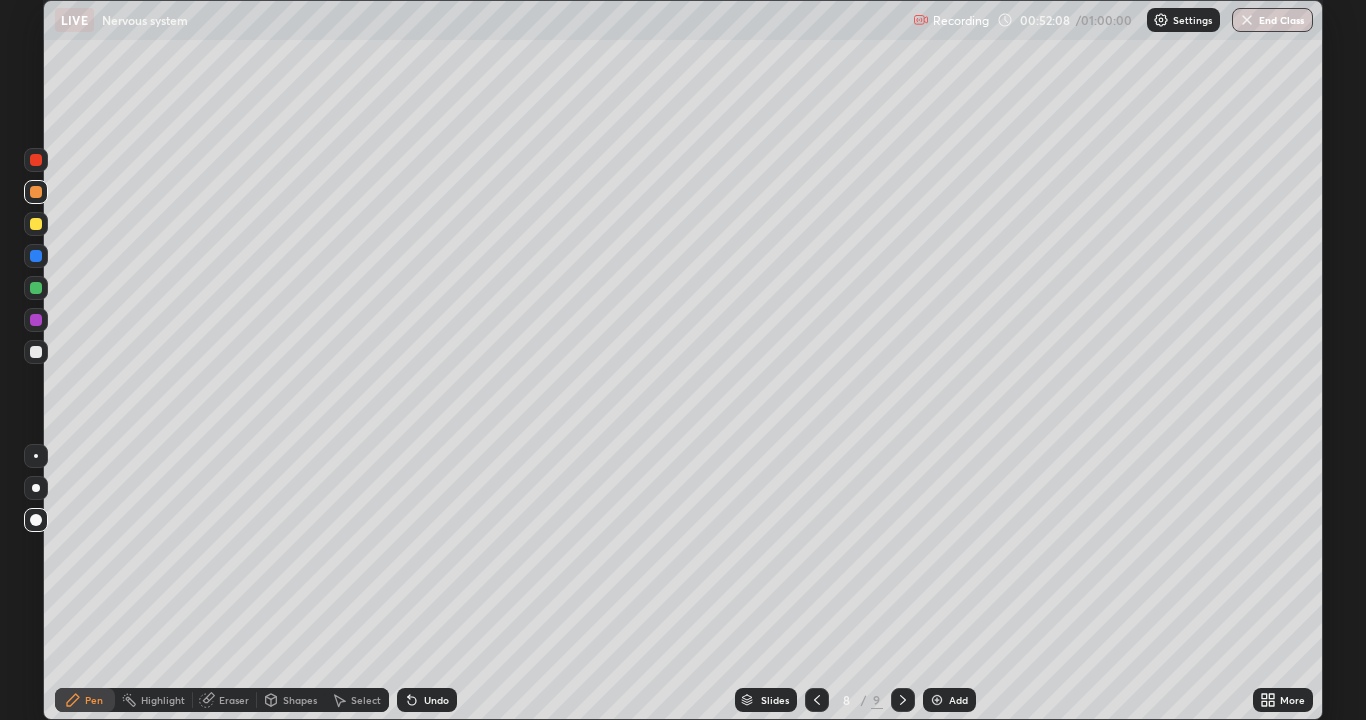 click at bounding box center (36, 352) 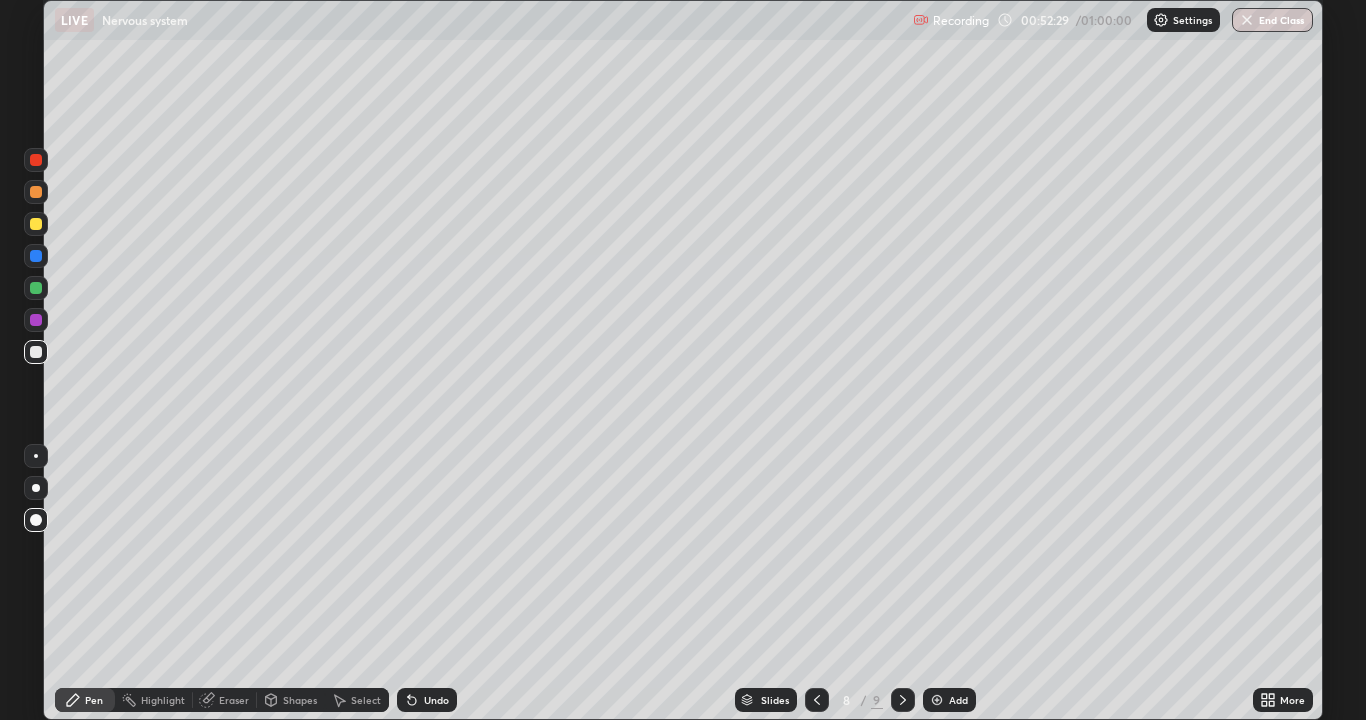 click at bounding box center (36, 456) 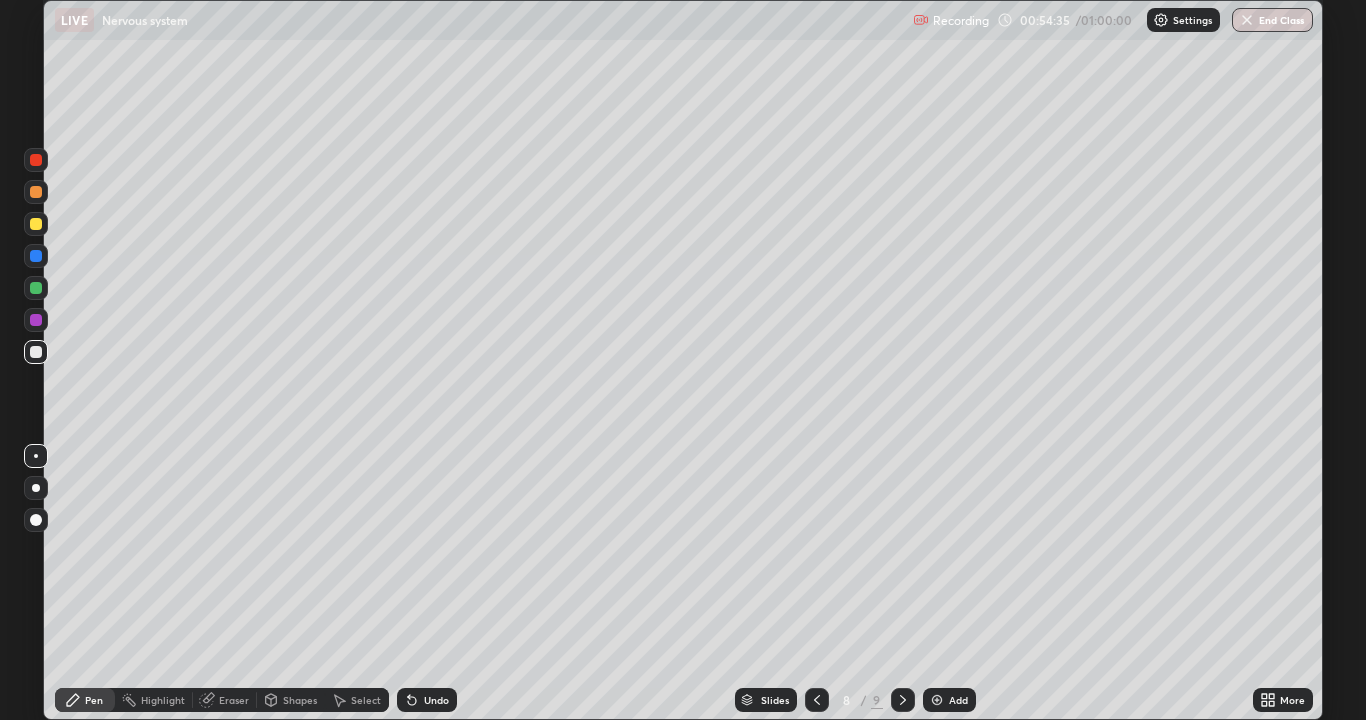 click on "End Class" at bounding box center (1272, 20) 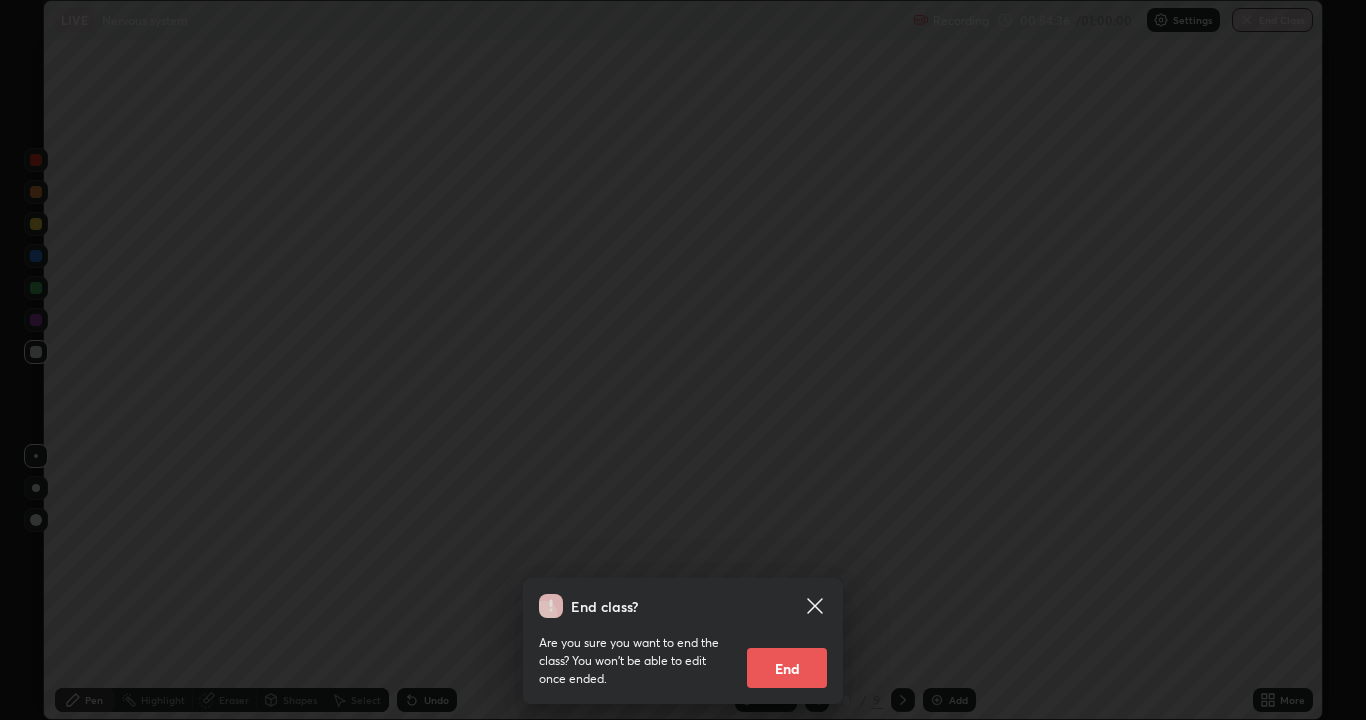 click on "End" at bounding box center [787, 668] 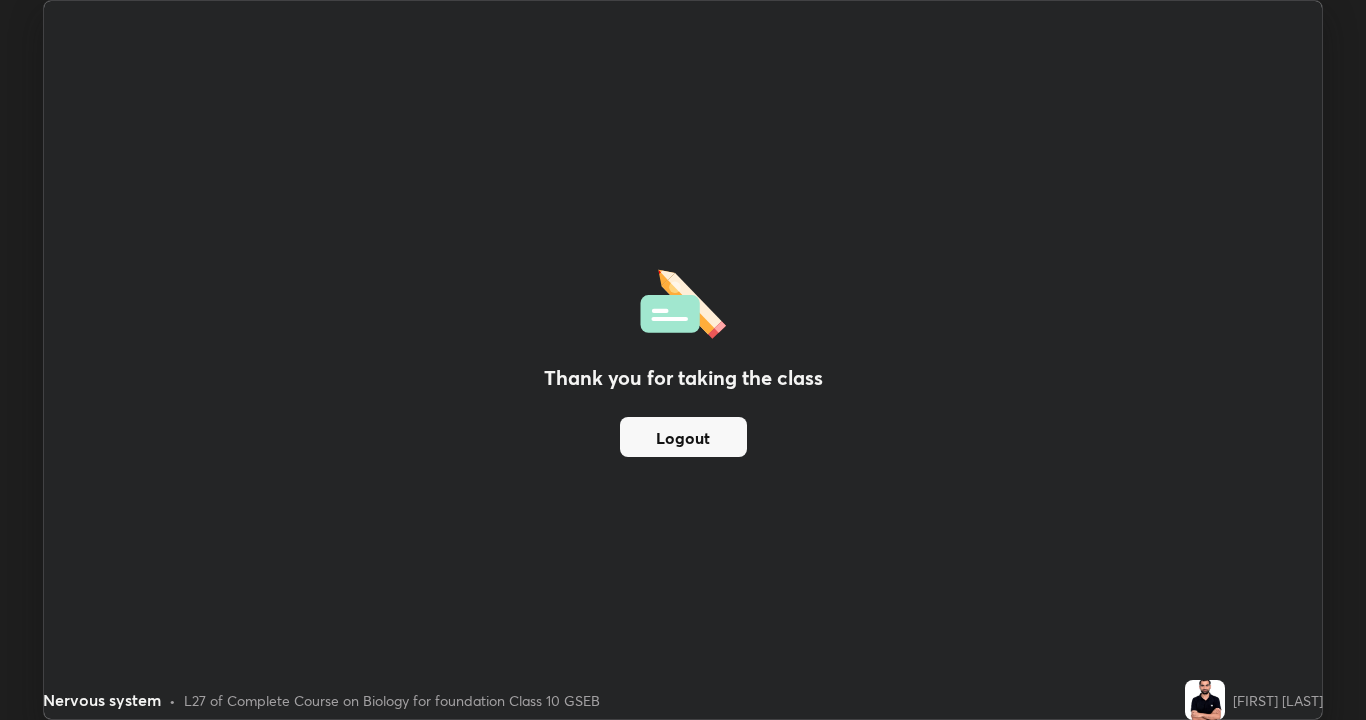 click on "Logout" at bounding box center [683, 437] 